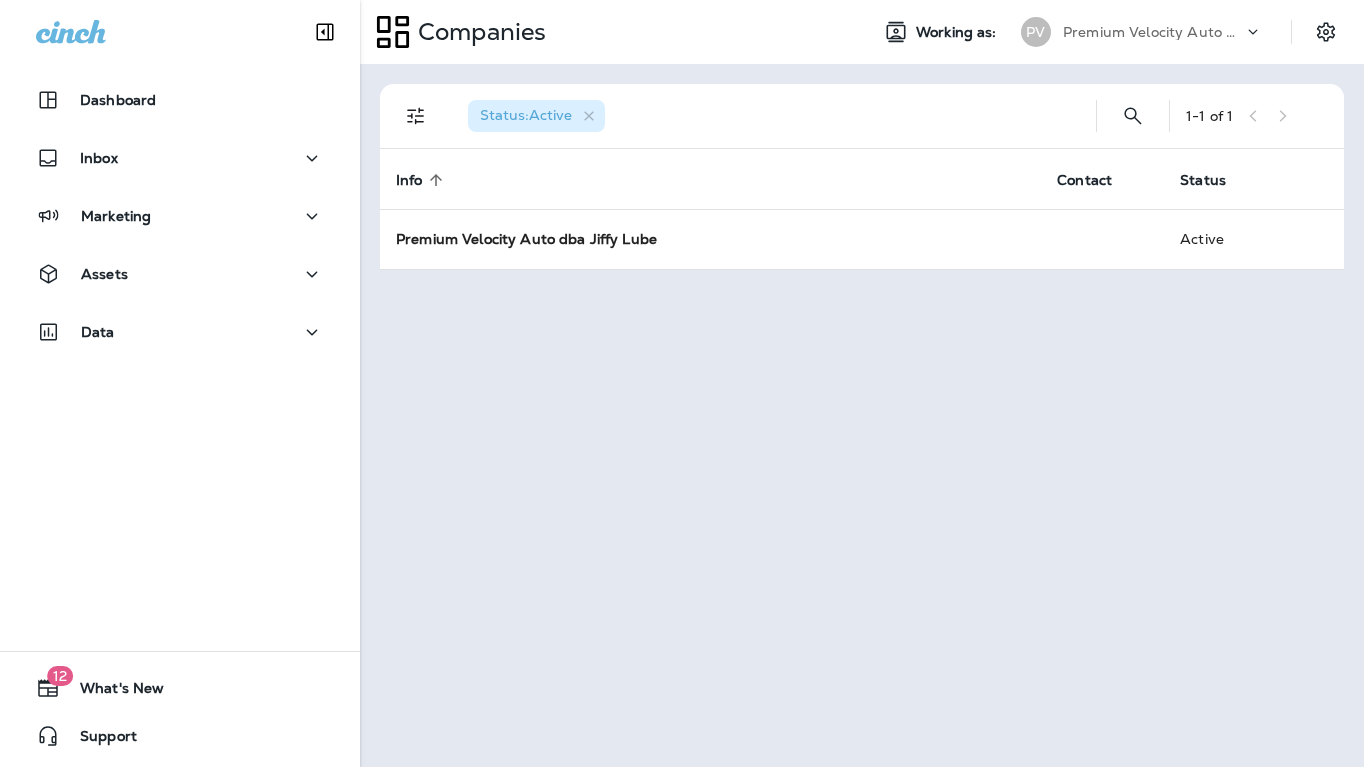 scroll, scrollTop: 0, scrollLeft: 0, axis: both 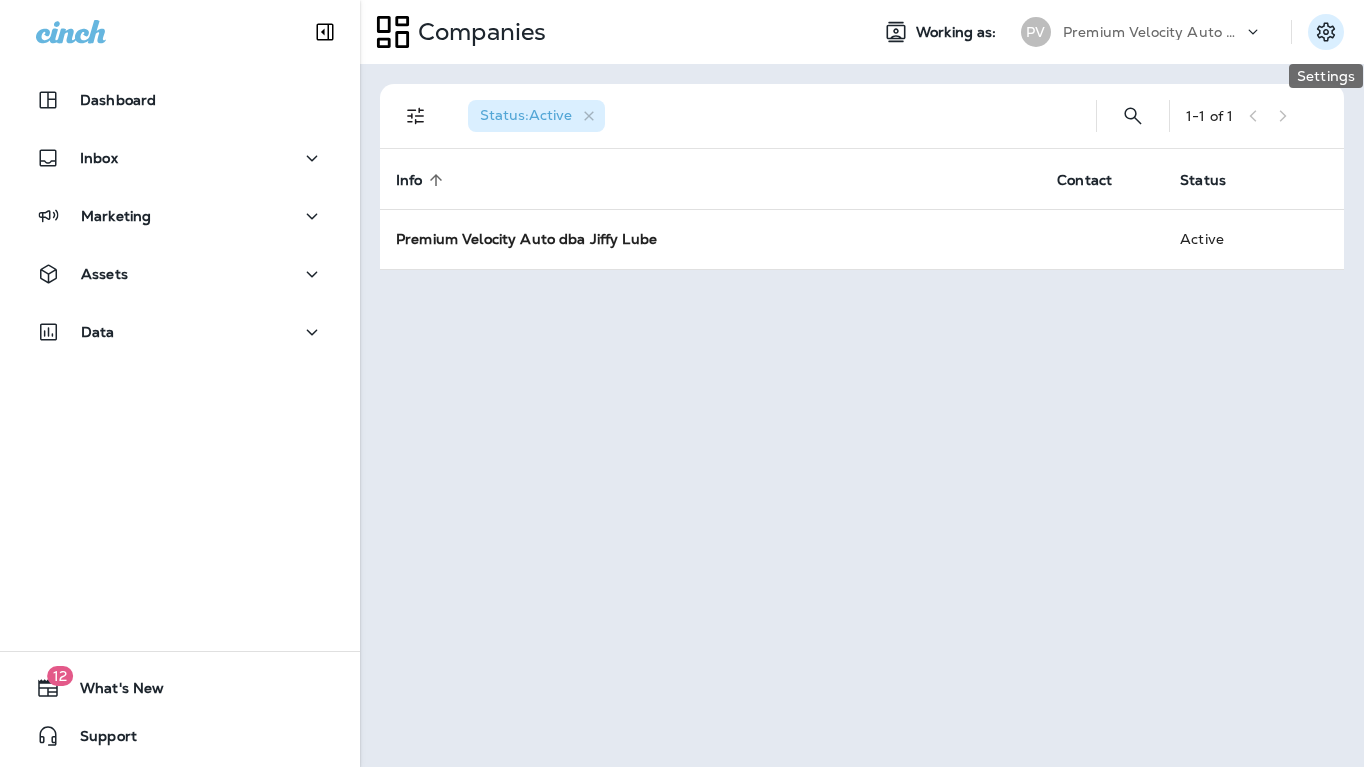 click 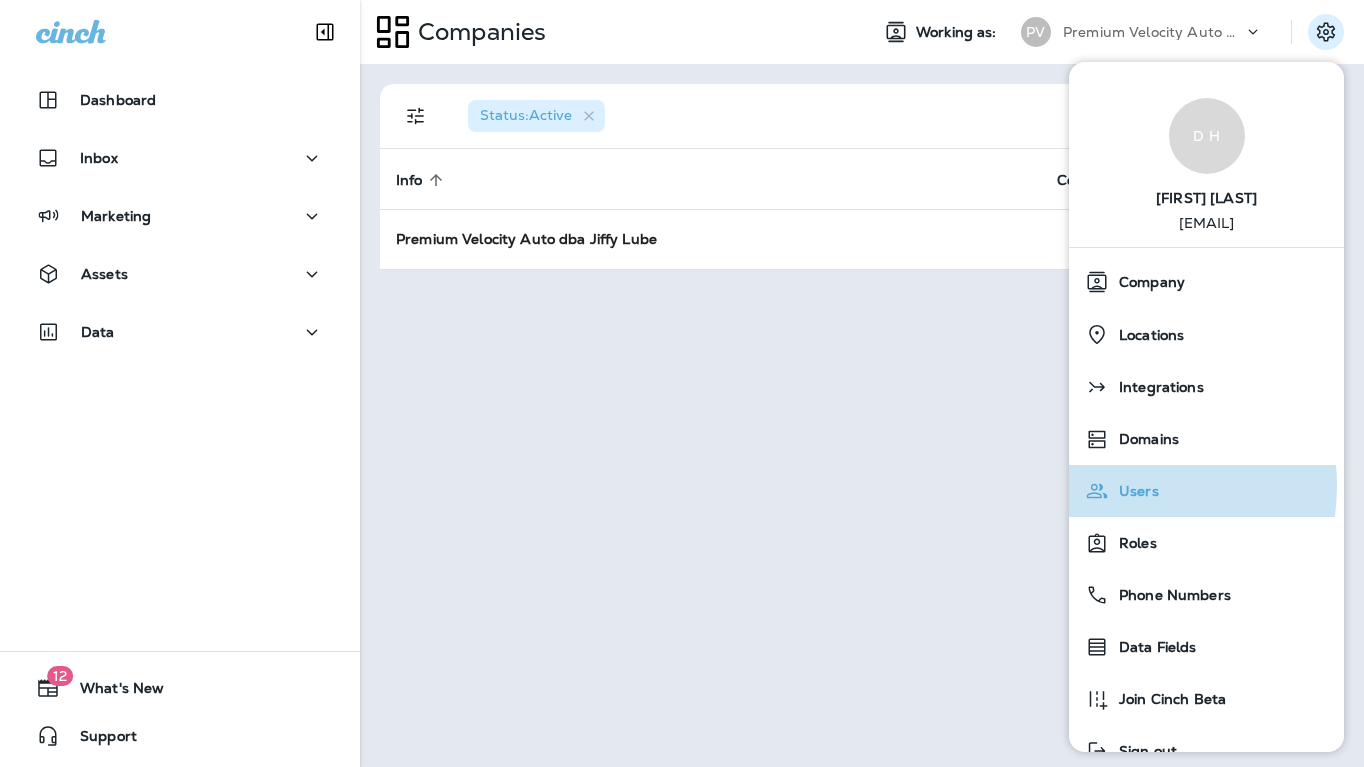 click on "Users" at bounding box center (1134, 491) 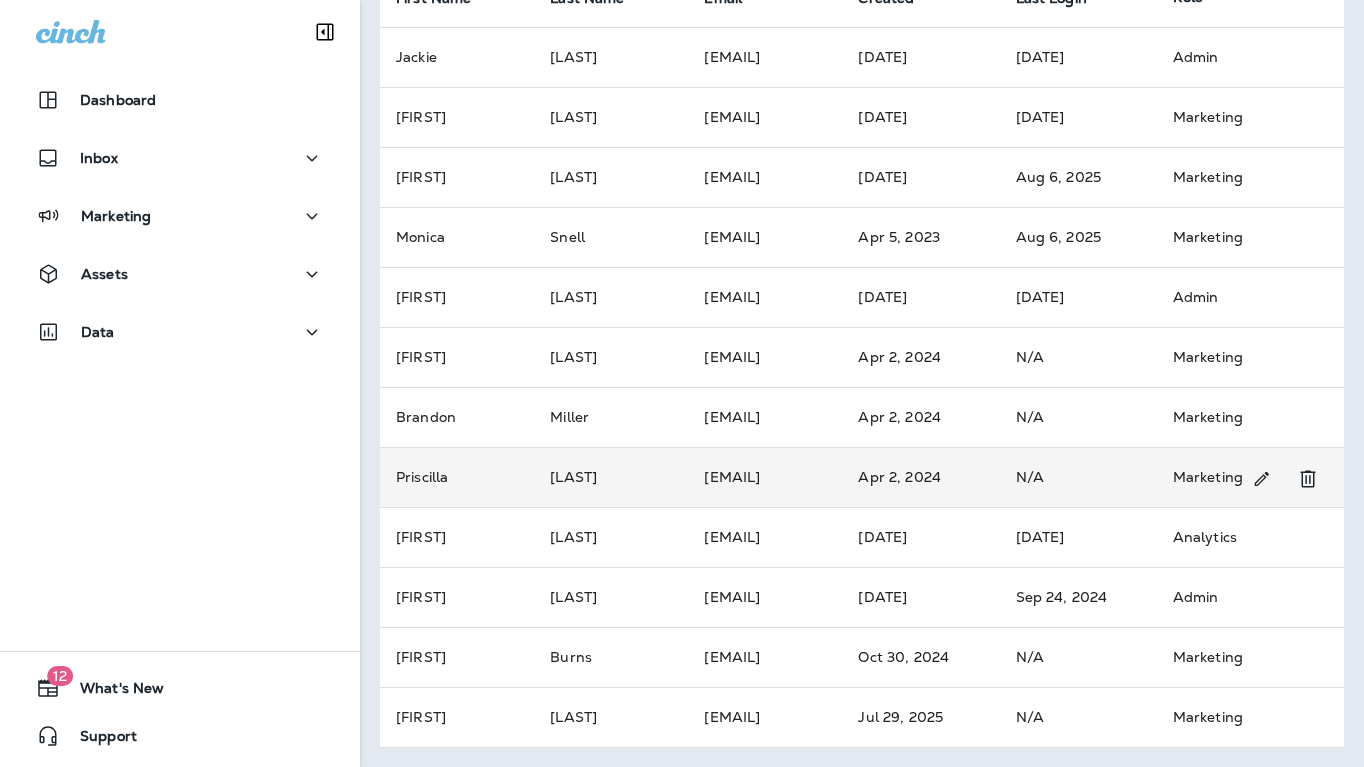 scroll, scrollTop: 183, scrollLeft: 0, axis: vertical 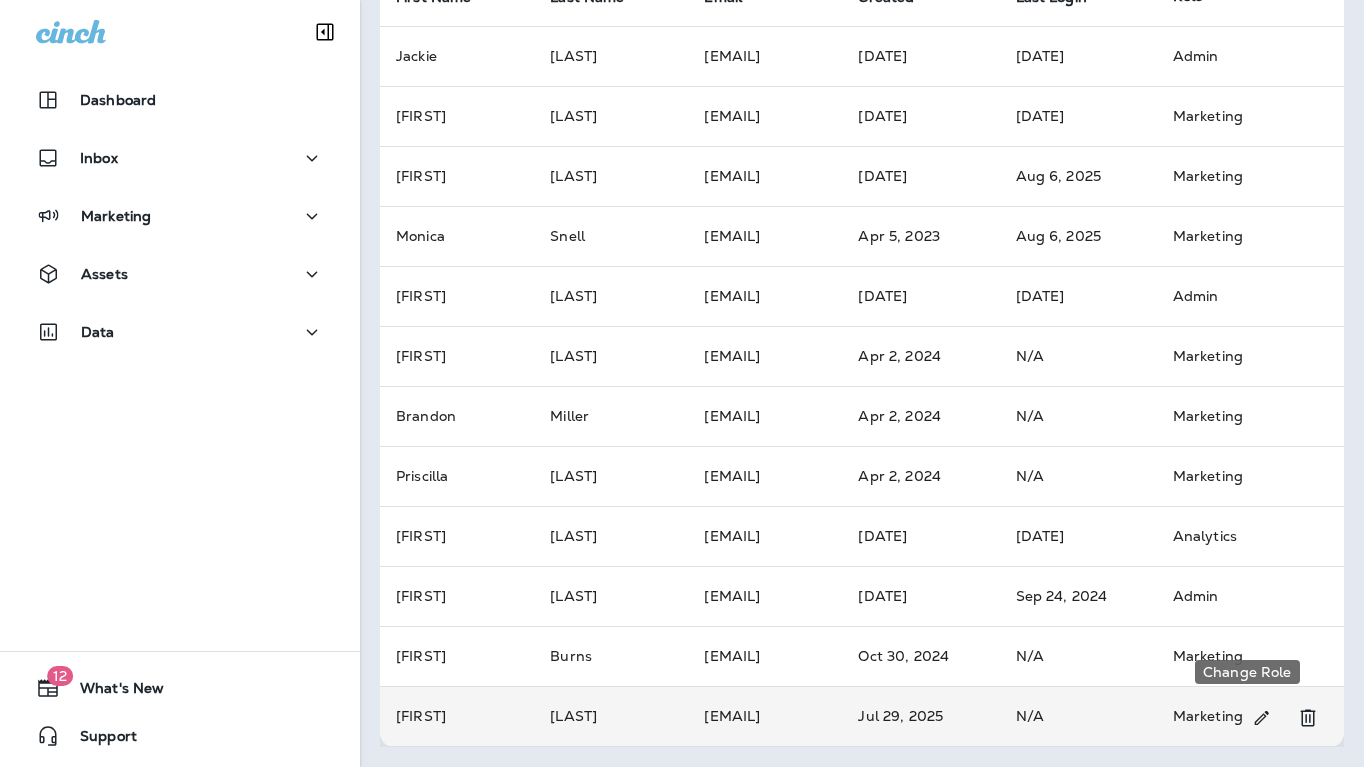 click 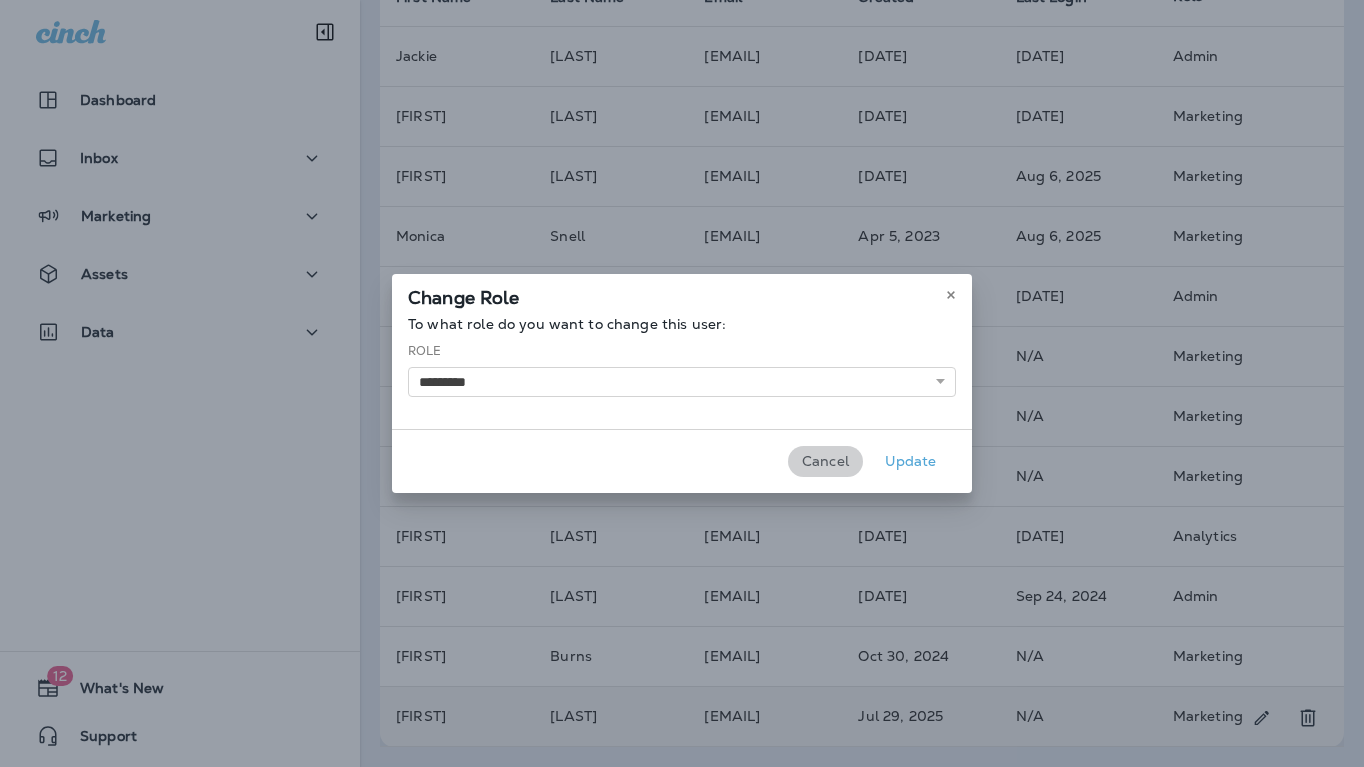 click on "Cancel" at bounding box center [825, 461] 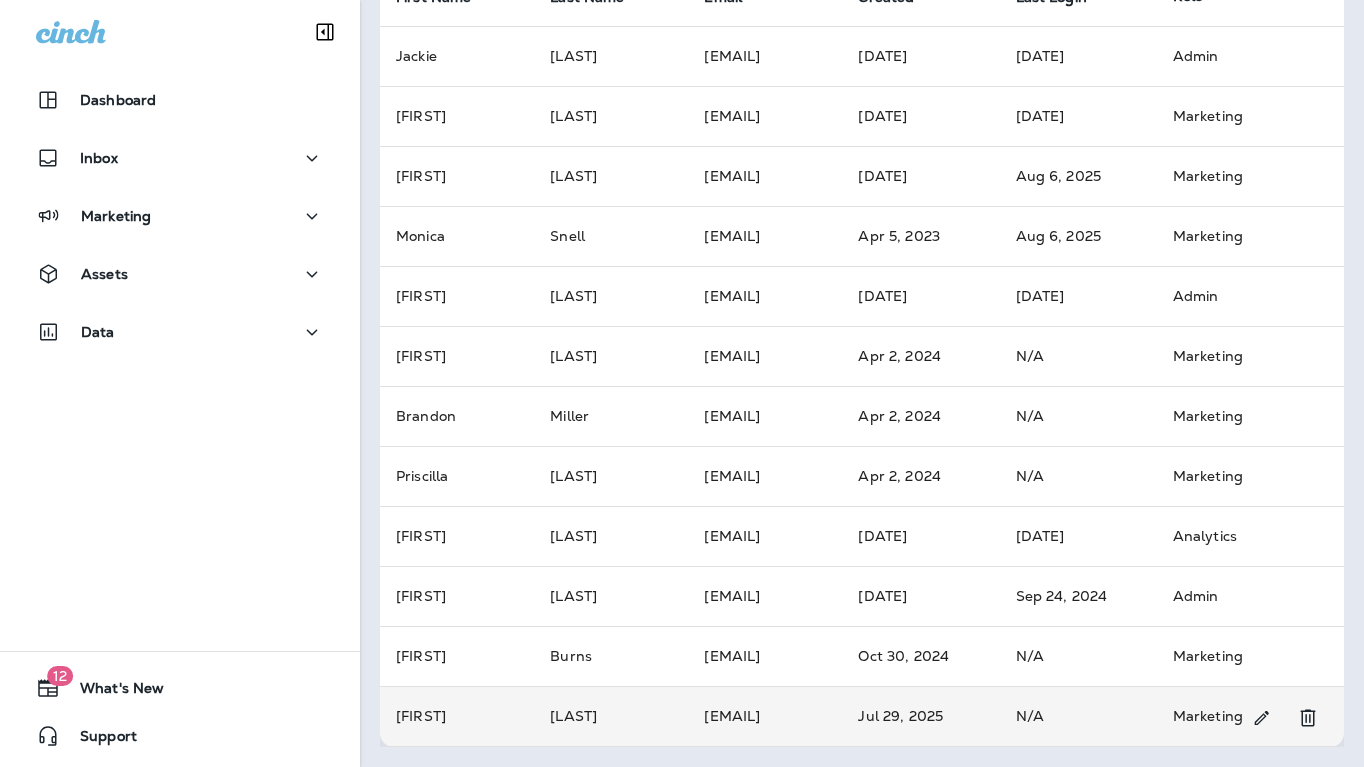 drag, startPoint x: 858, startPoint y: 719, endPoint x: 625, endPoint y: 717, distance: 233.00859 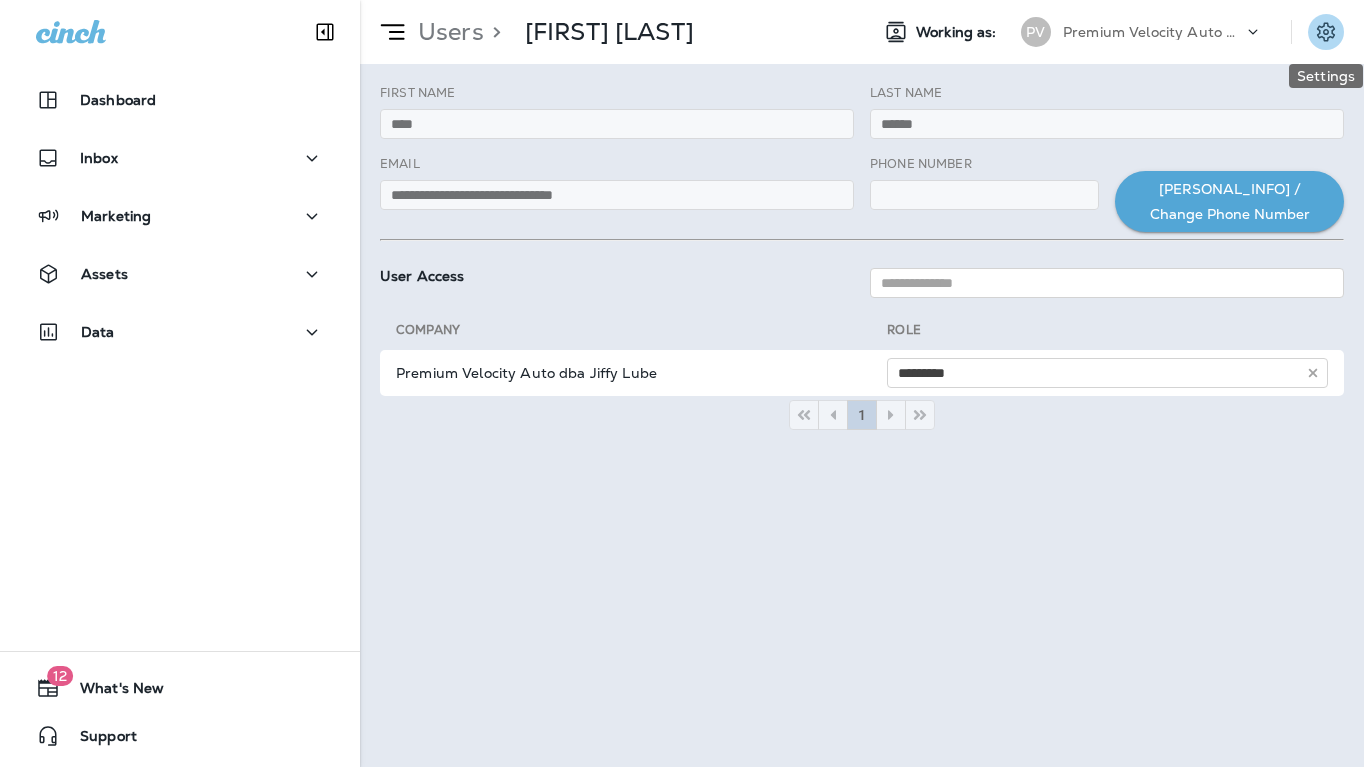 click 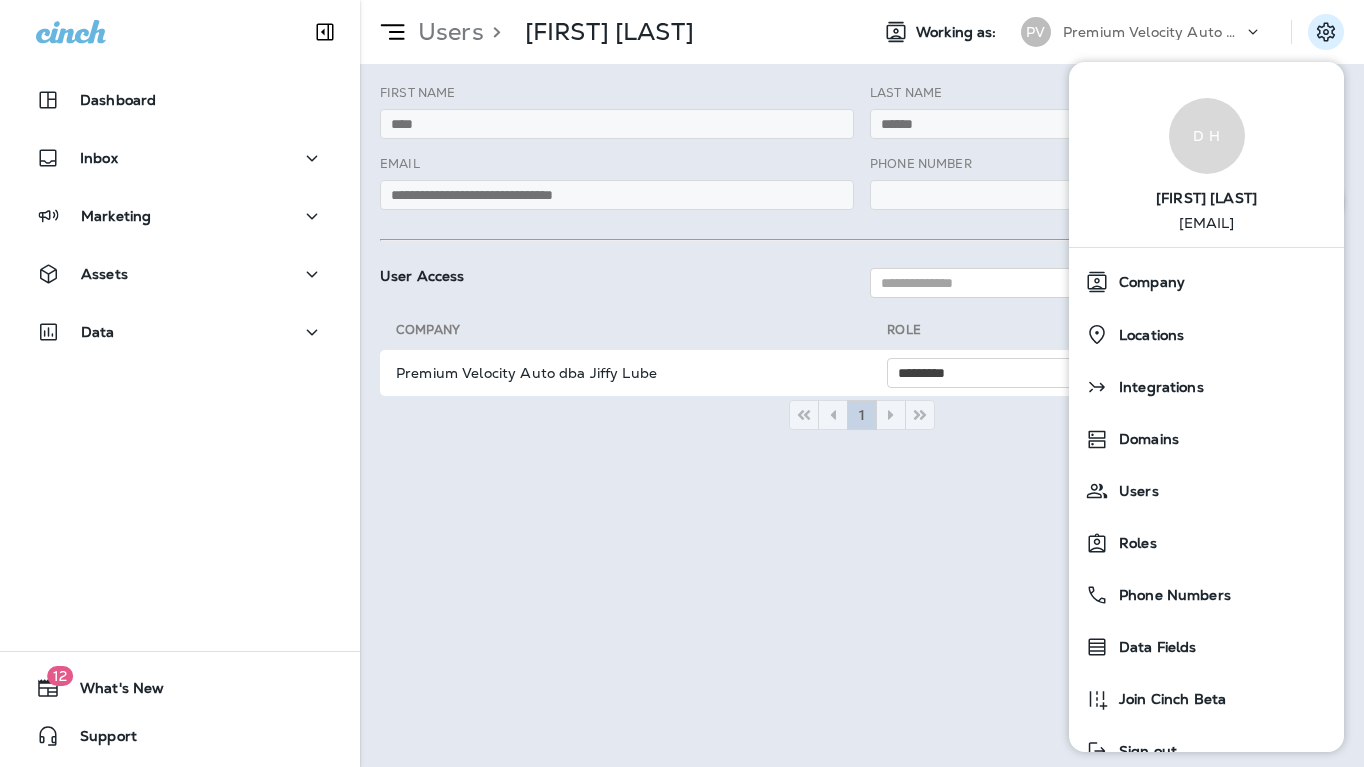 click on "User Access" at bounding box center (862, 283) 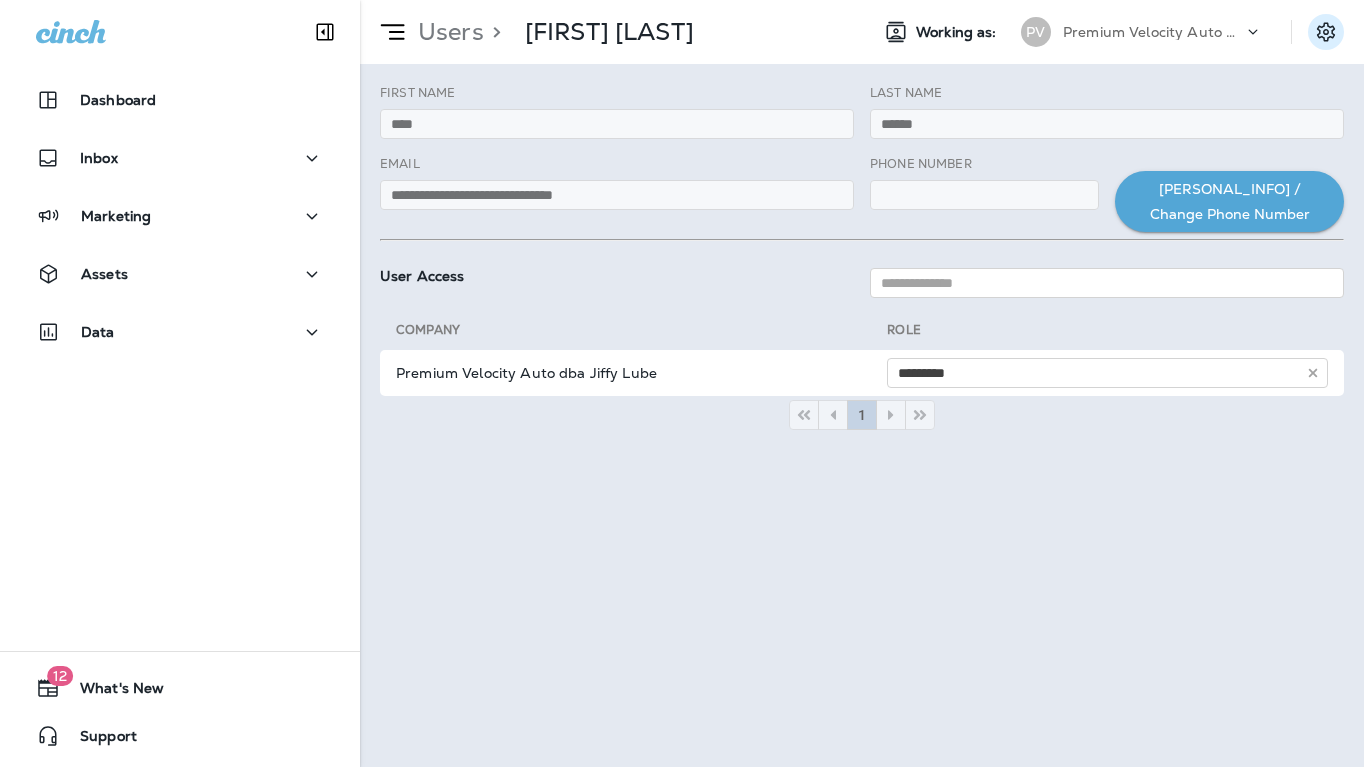 click 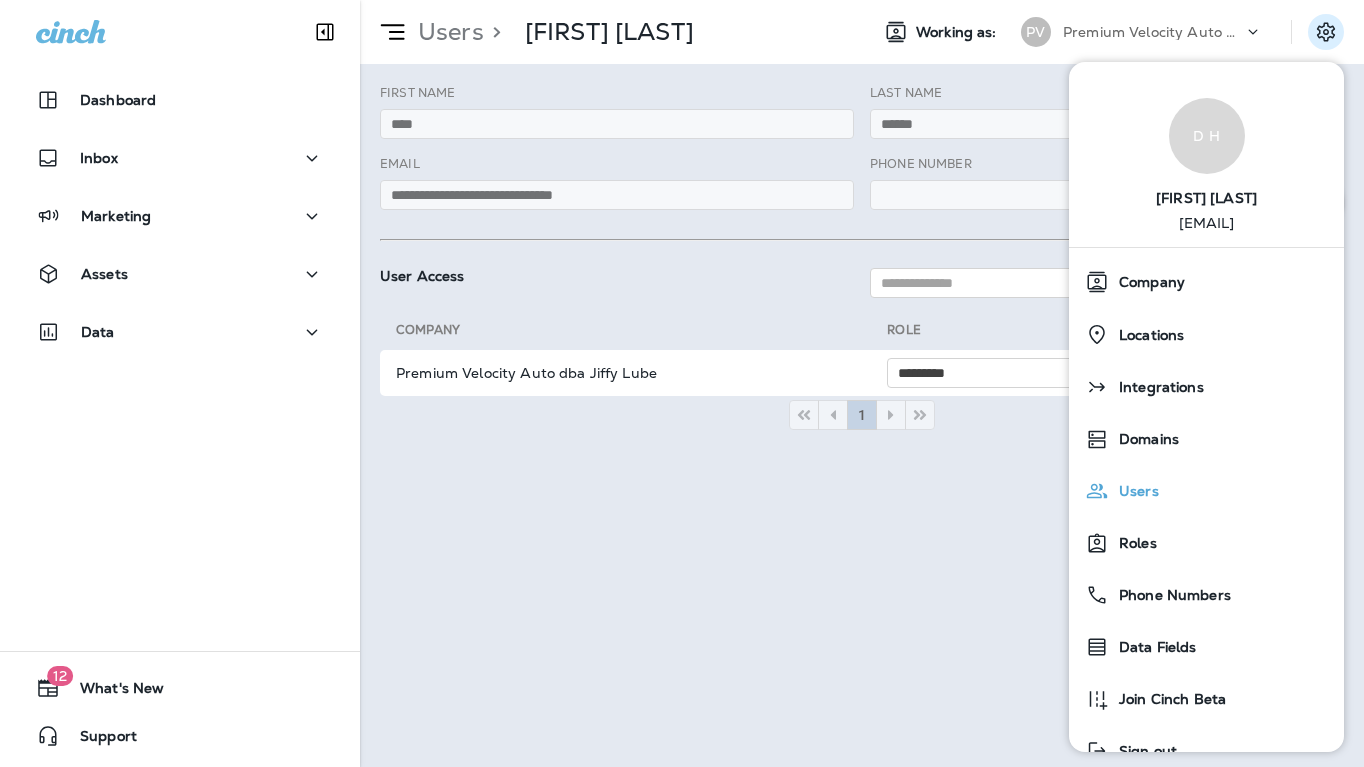 click on "Users" at bounding box center [1134, 491] 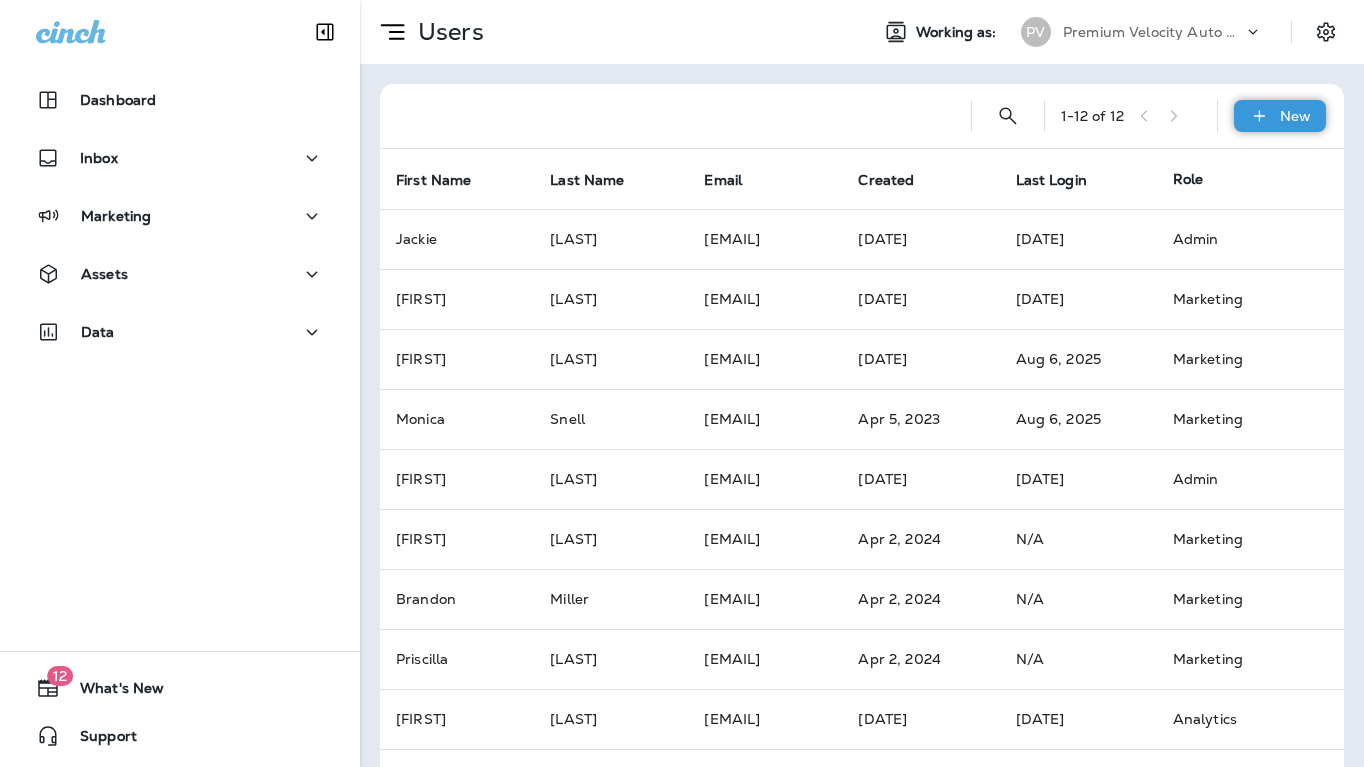 click on "New" at bounding box center (1280, 116) 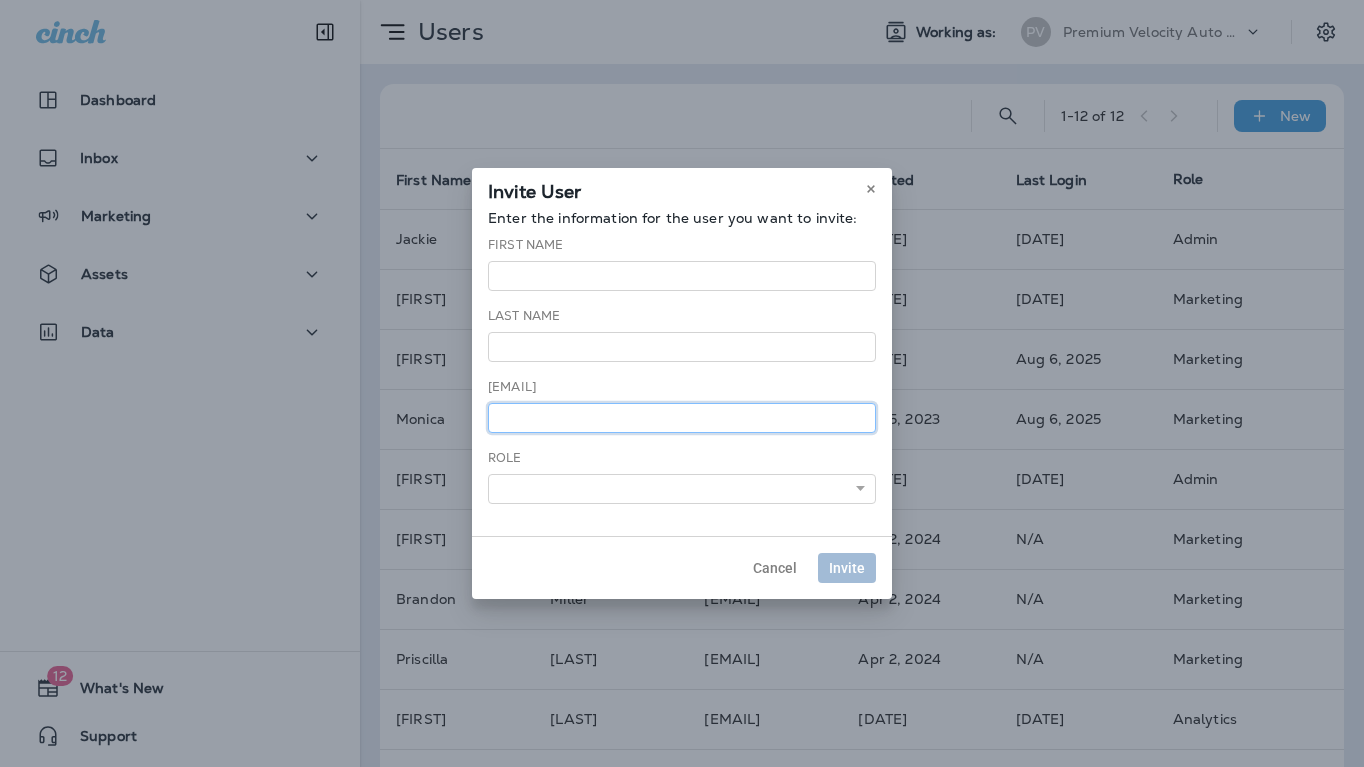 click at bounding box center (682, 418) 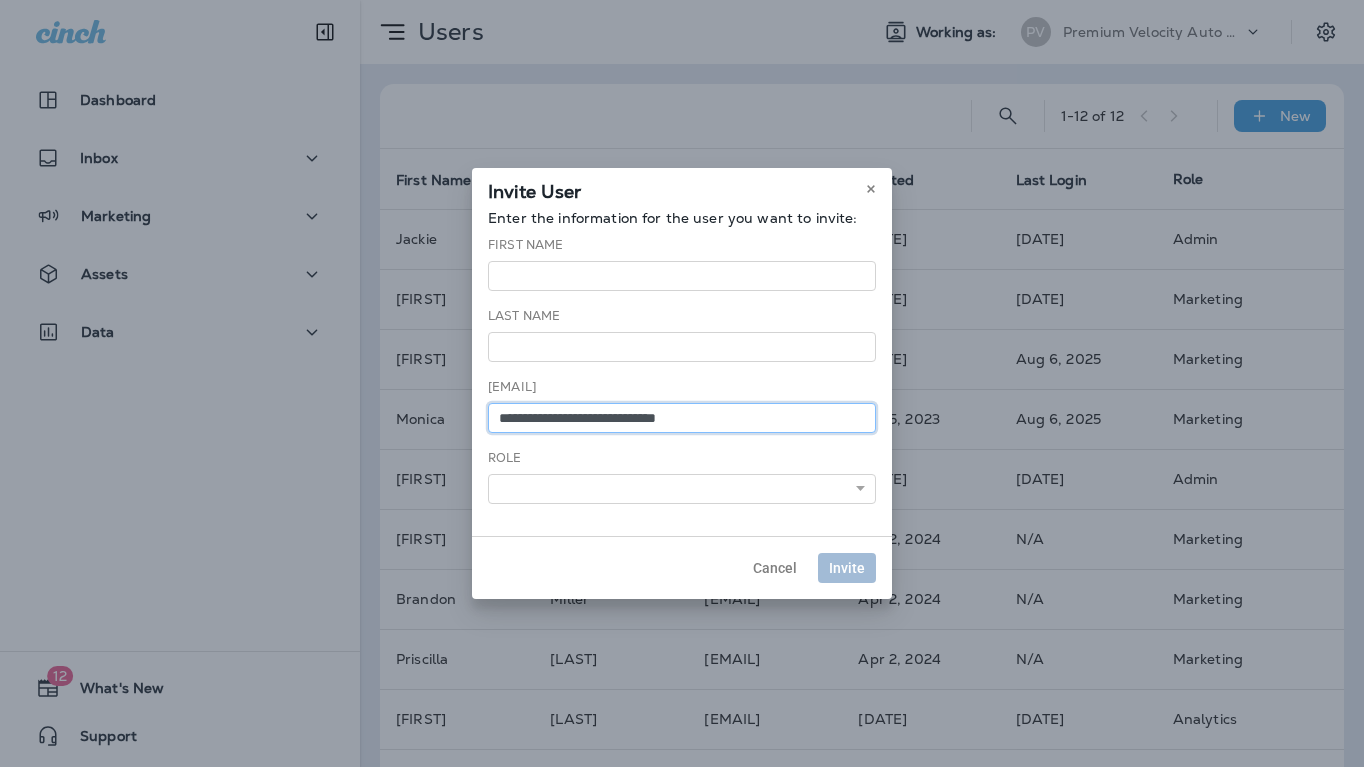 type on "**********" 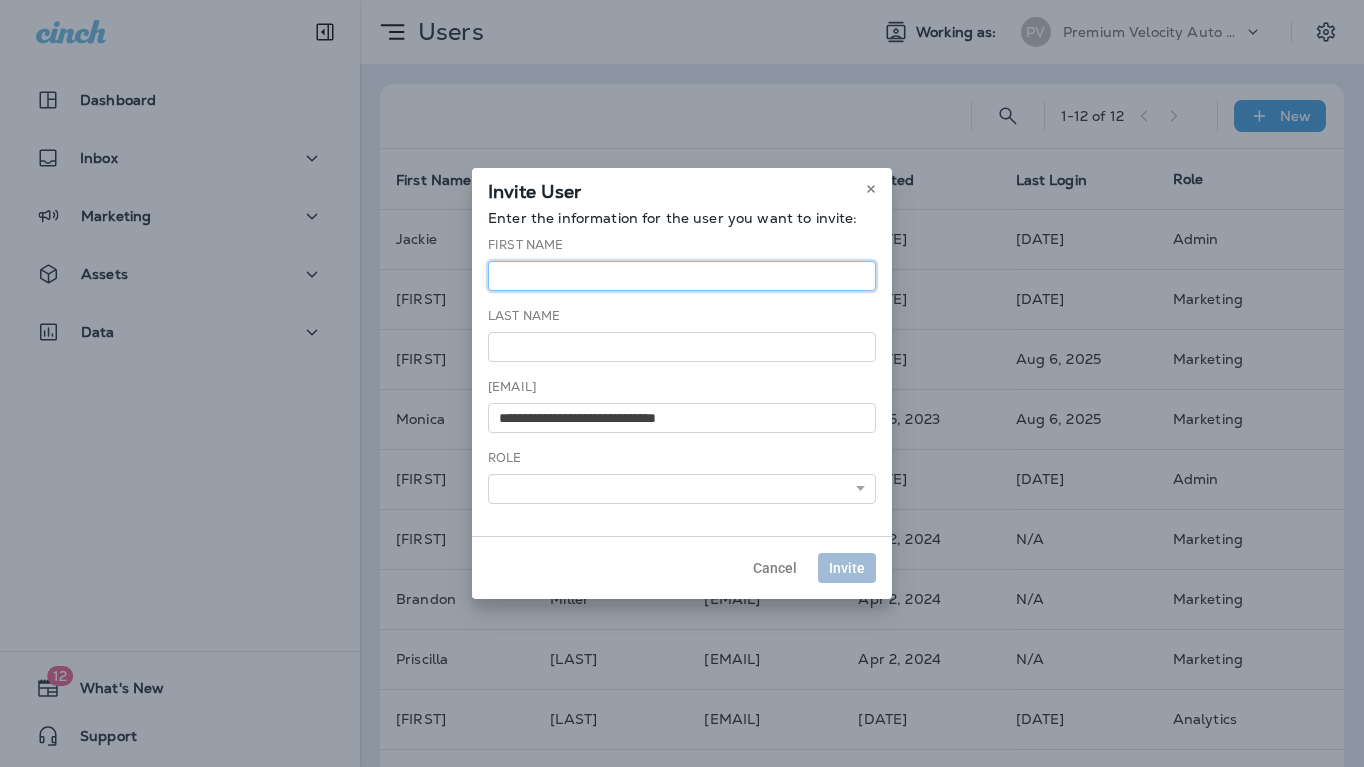 click at bounding box center [682, 276] 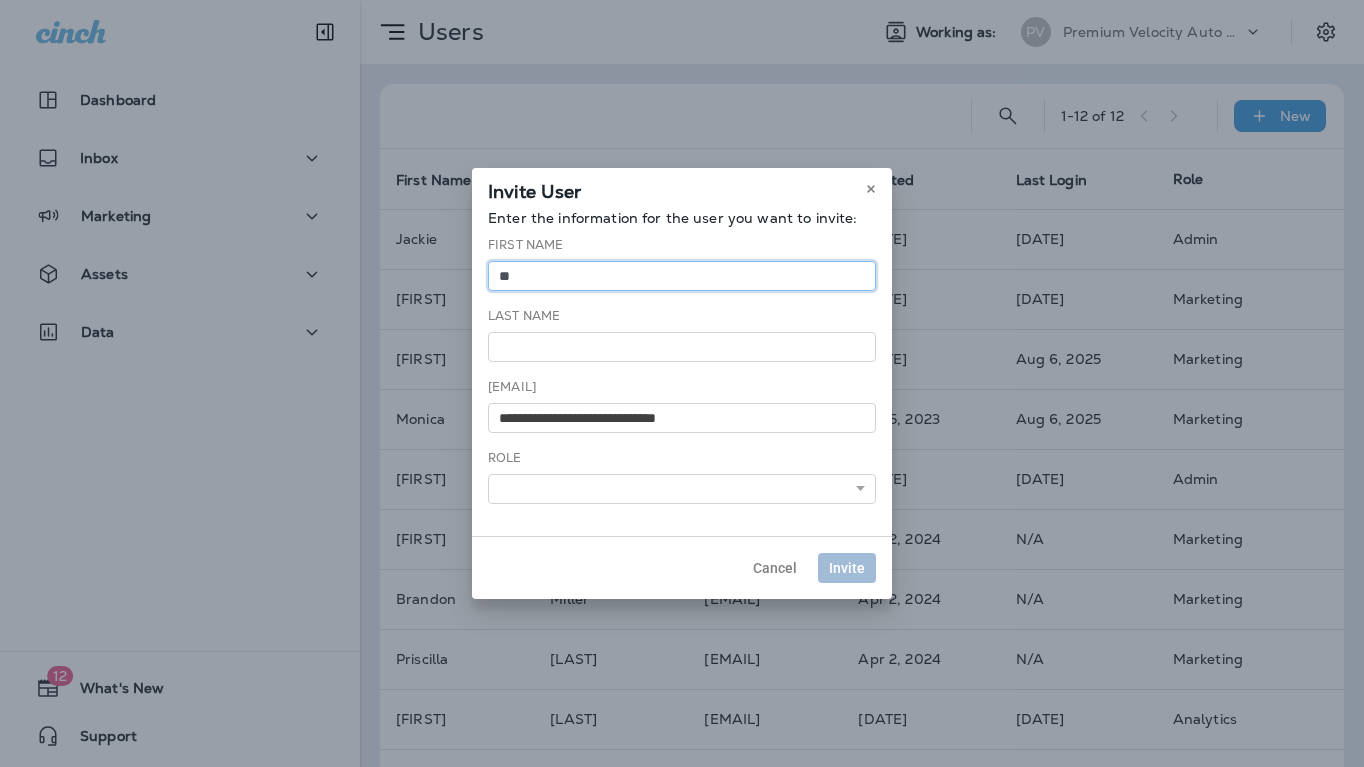 type on "****" 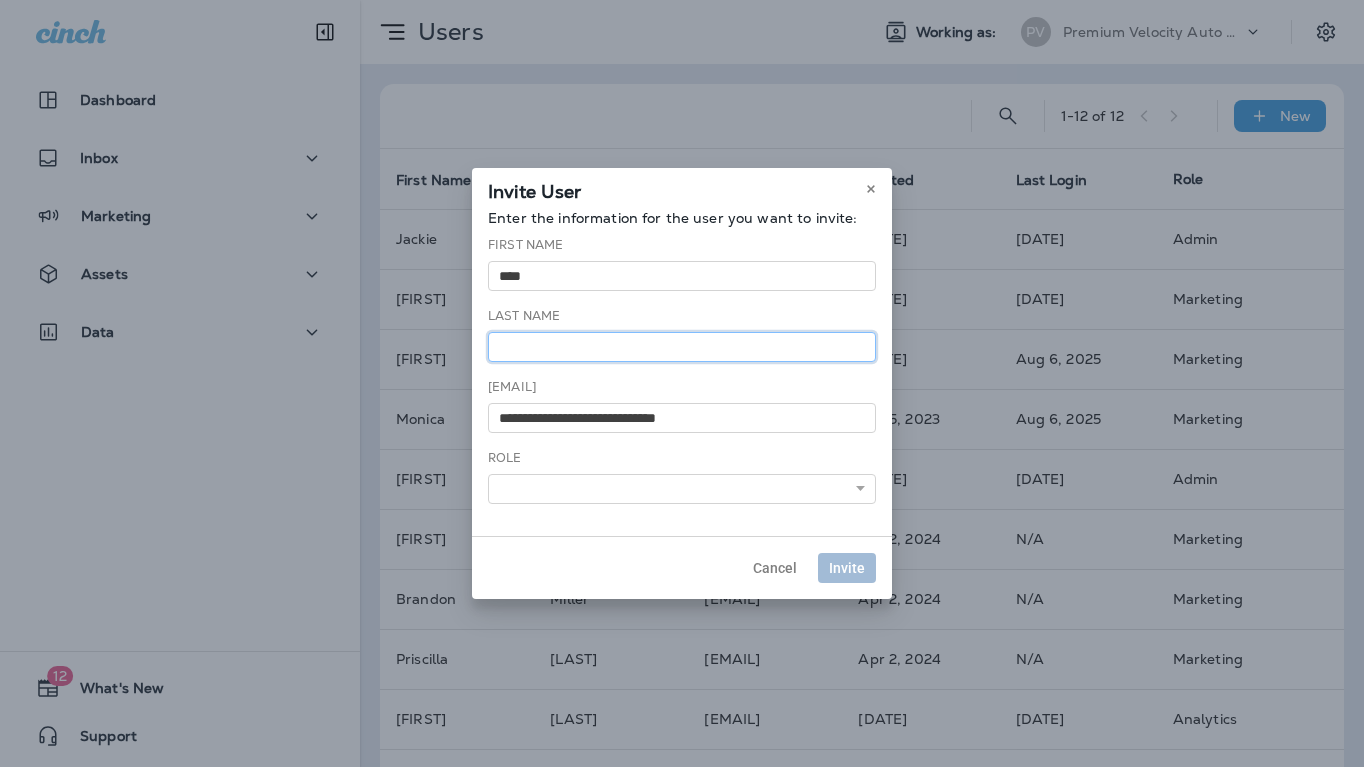 type on "******" 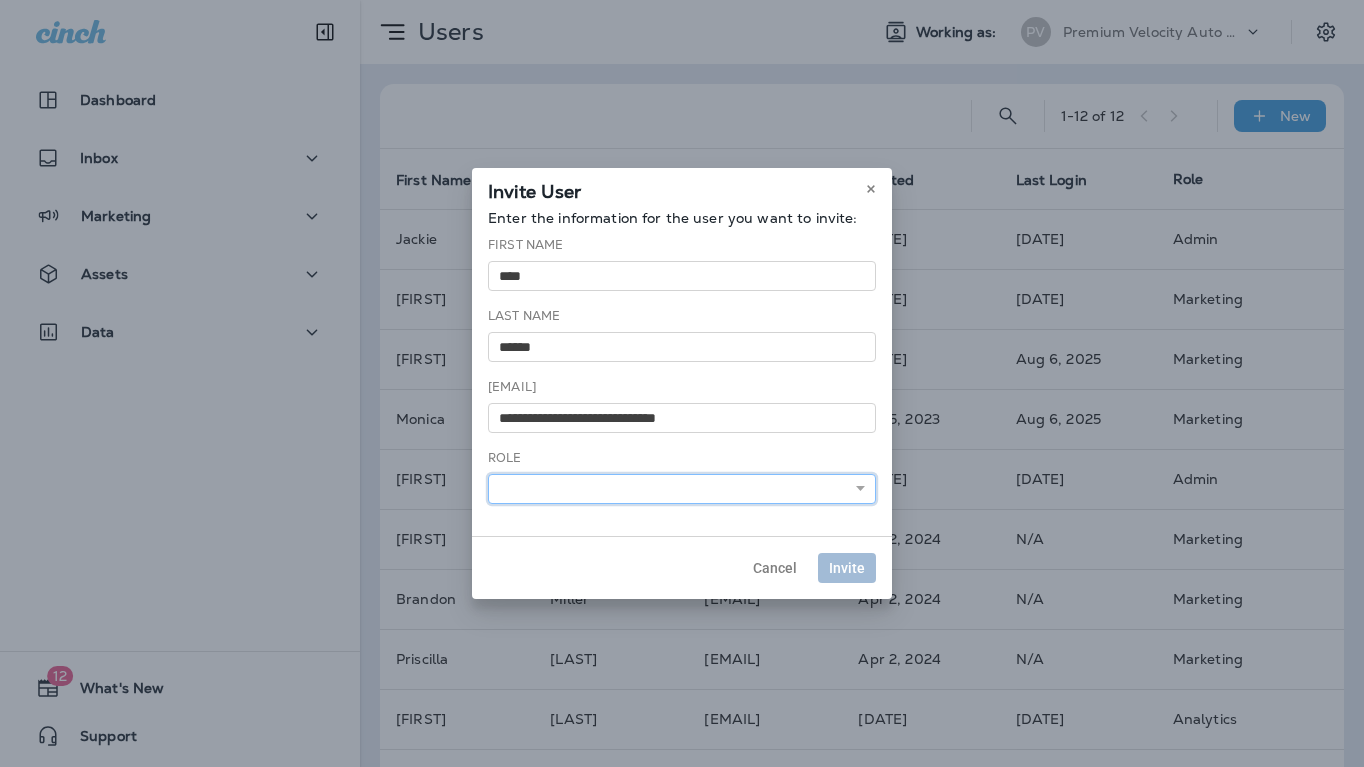 click on "********* ********* ***** *********" at bounding box center [682, 489] 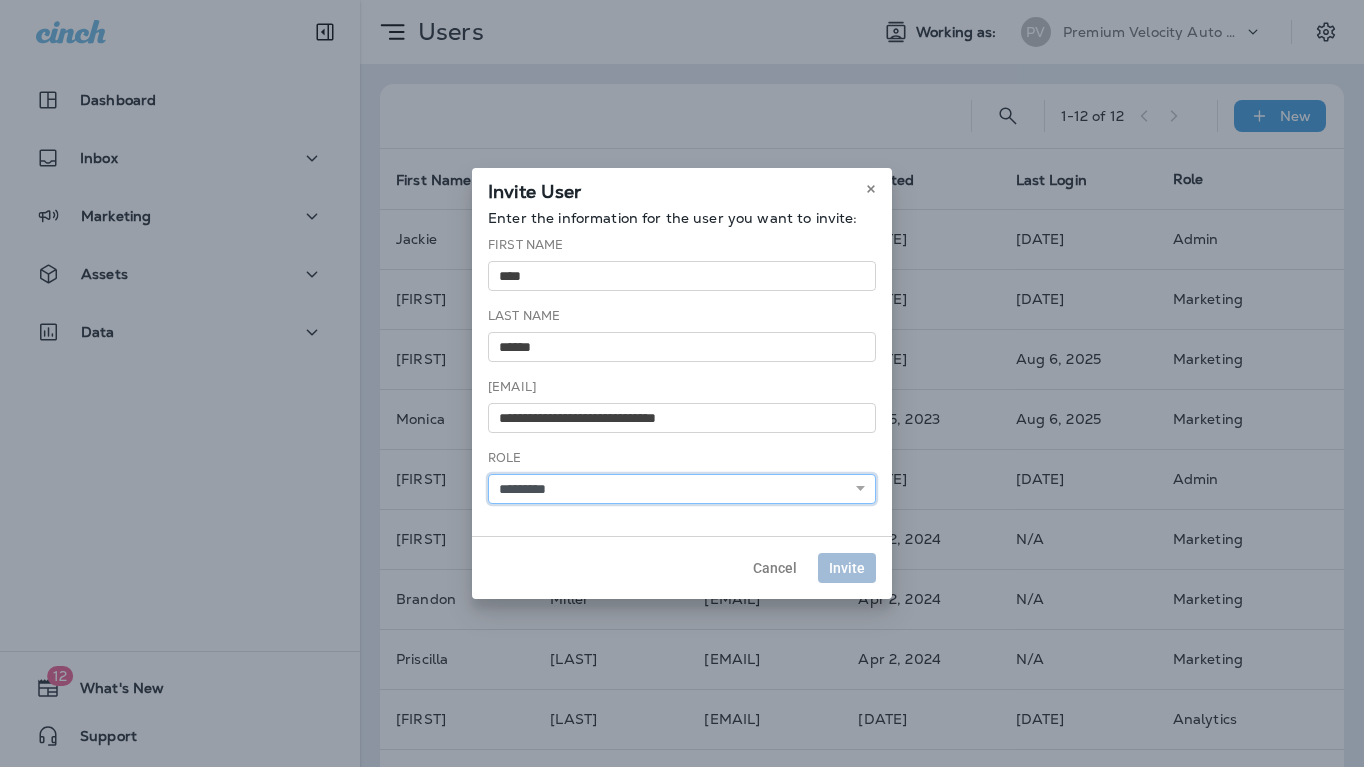 click on "********* ********* ***** *********" at bounding box center (682, 489) 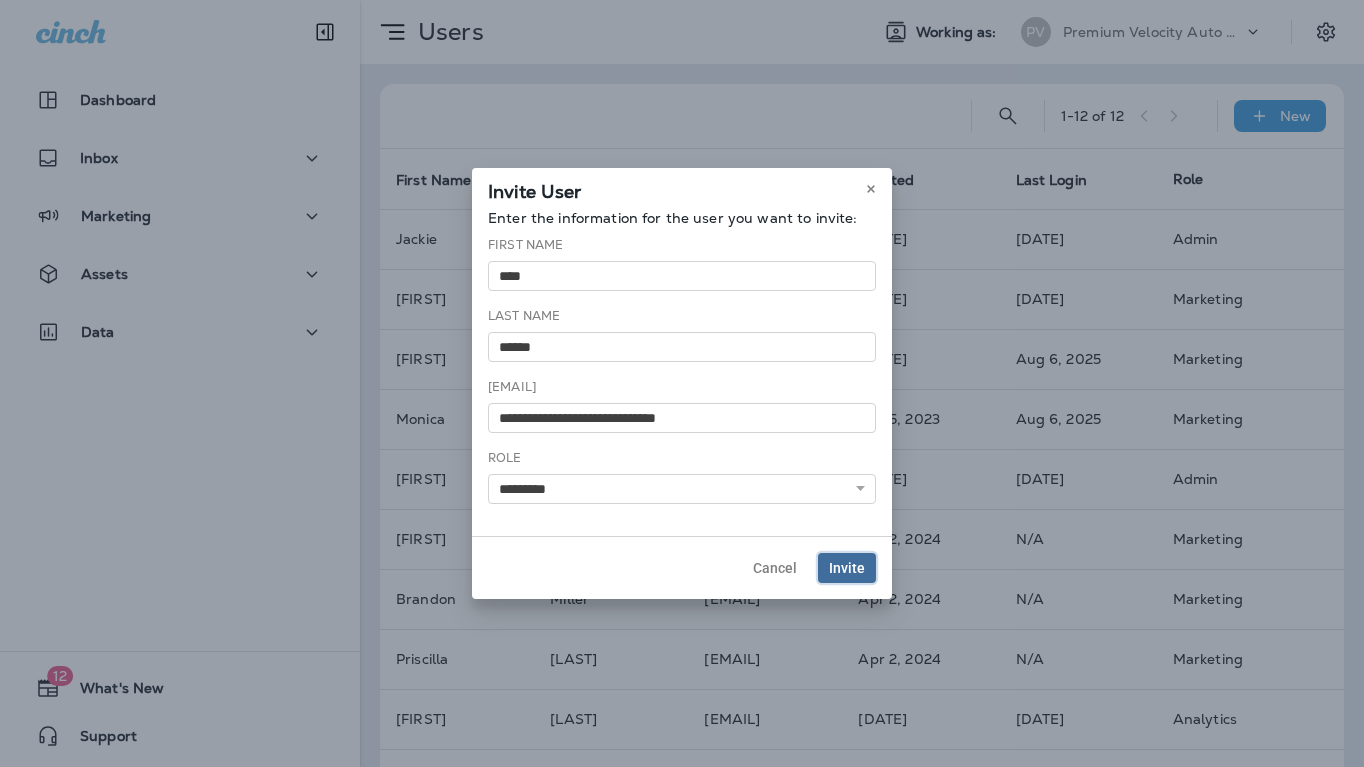 click on "Invite" at bounding box center (847, 568) 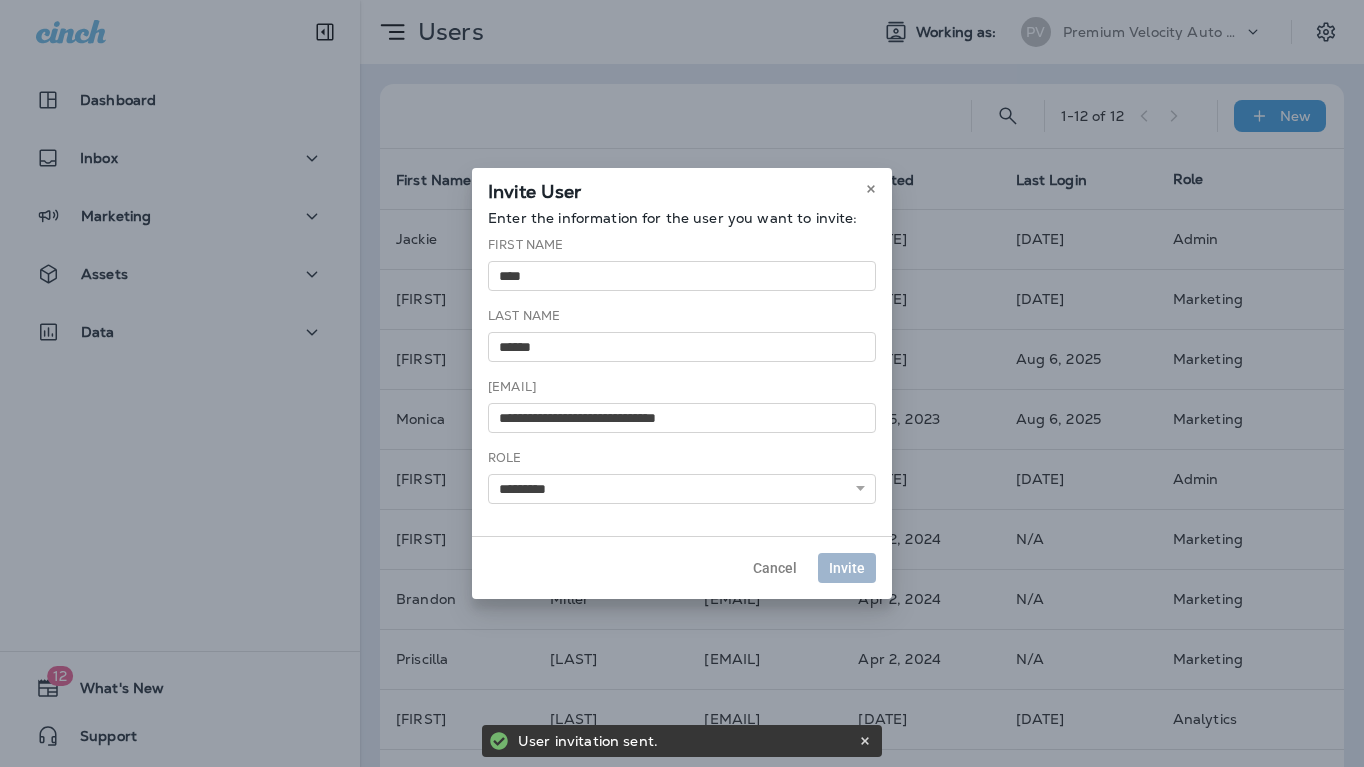 type 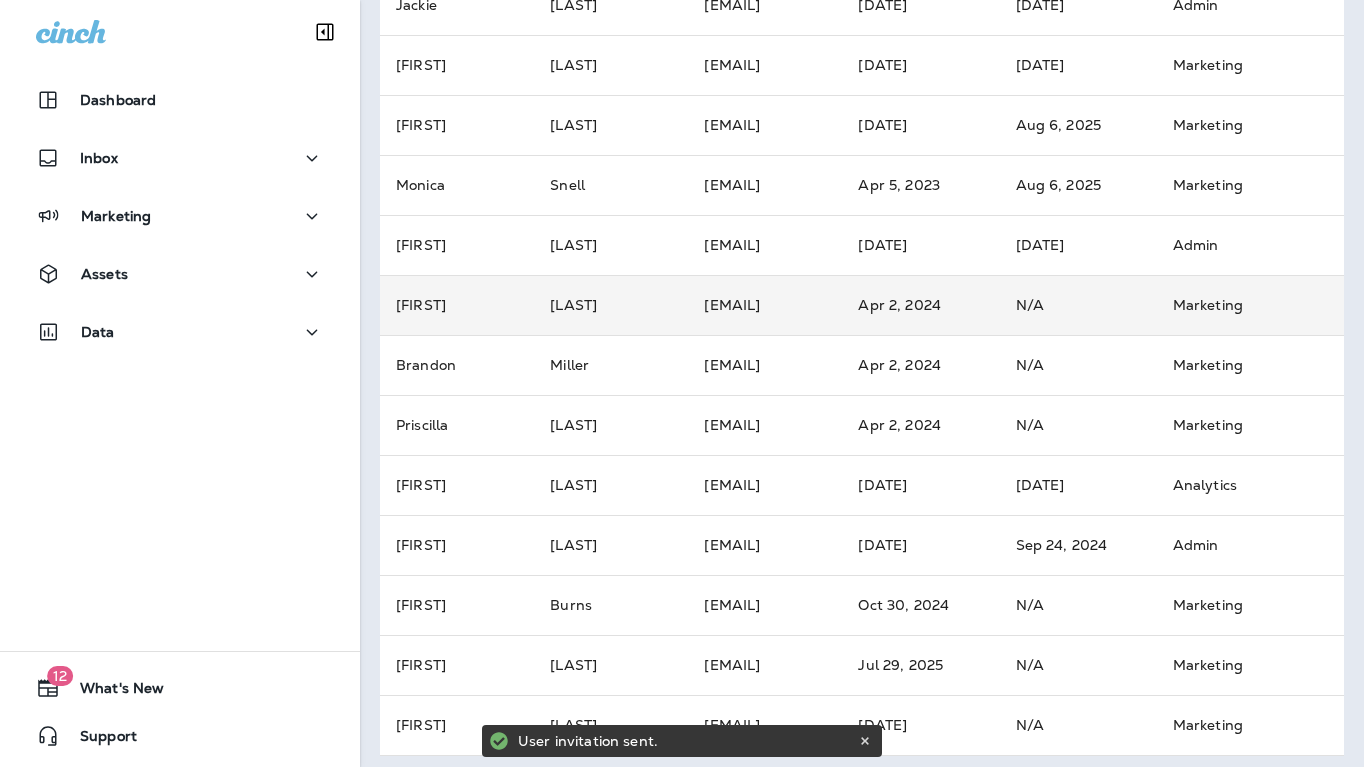 scroll, scrollTop: 243, scrollLeft: 0, axis: vertical 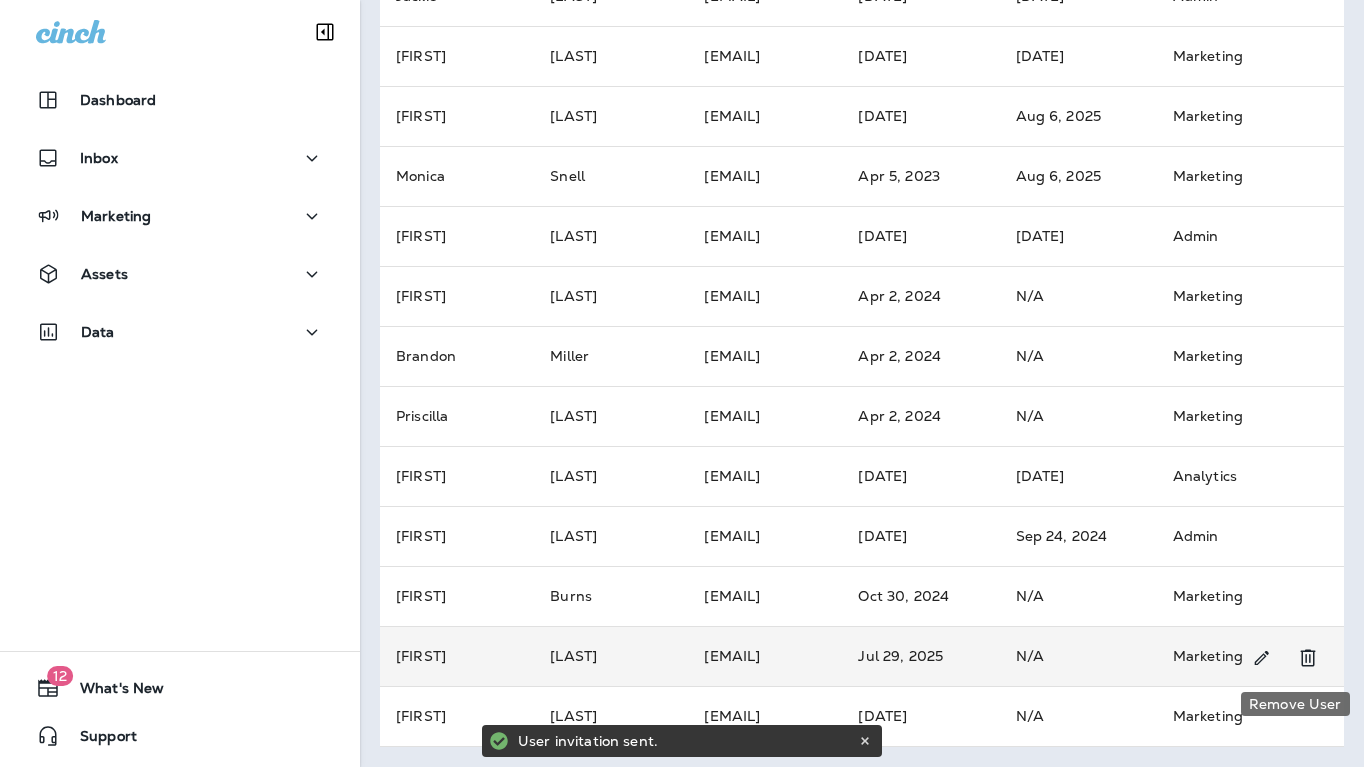 click 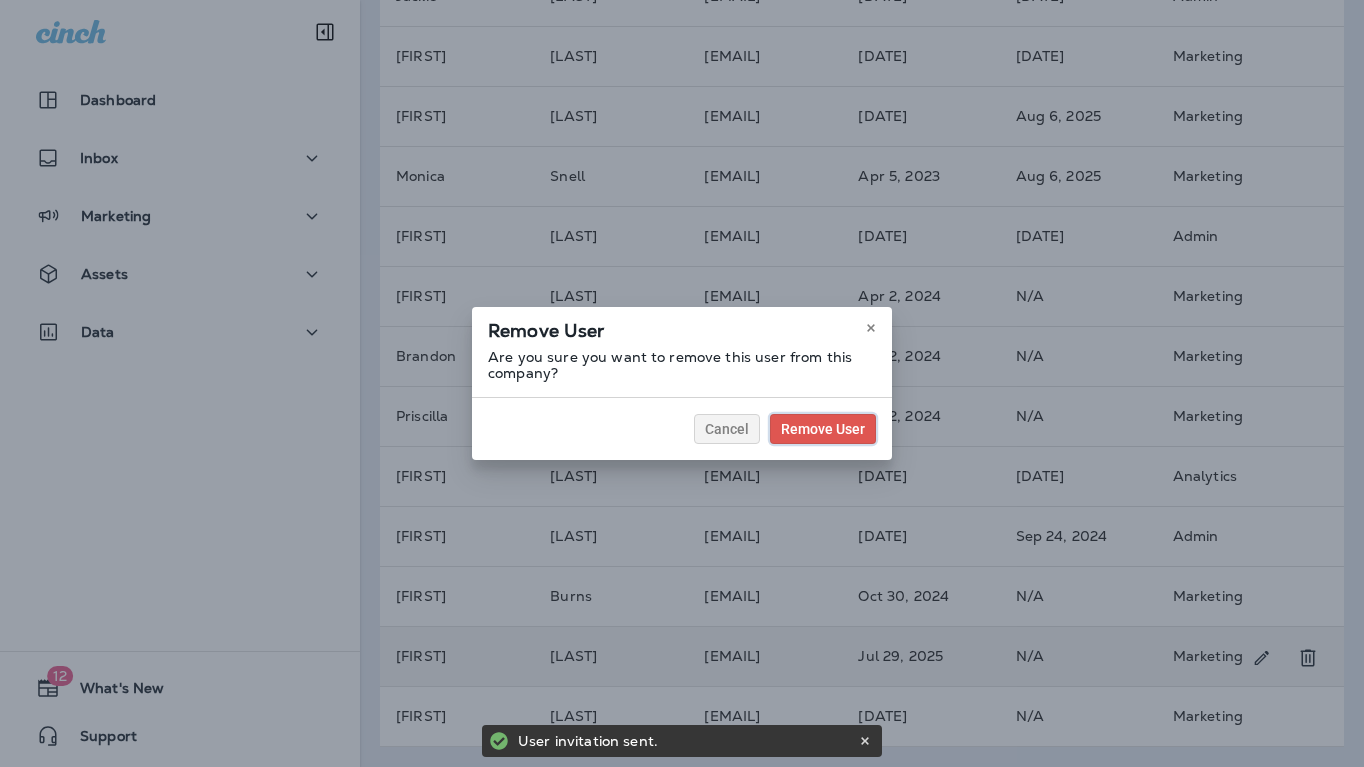 click on "Remove User" at bounding box center [823, 429] 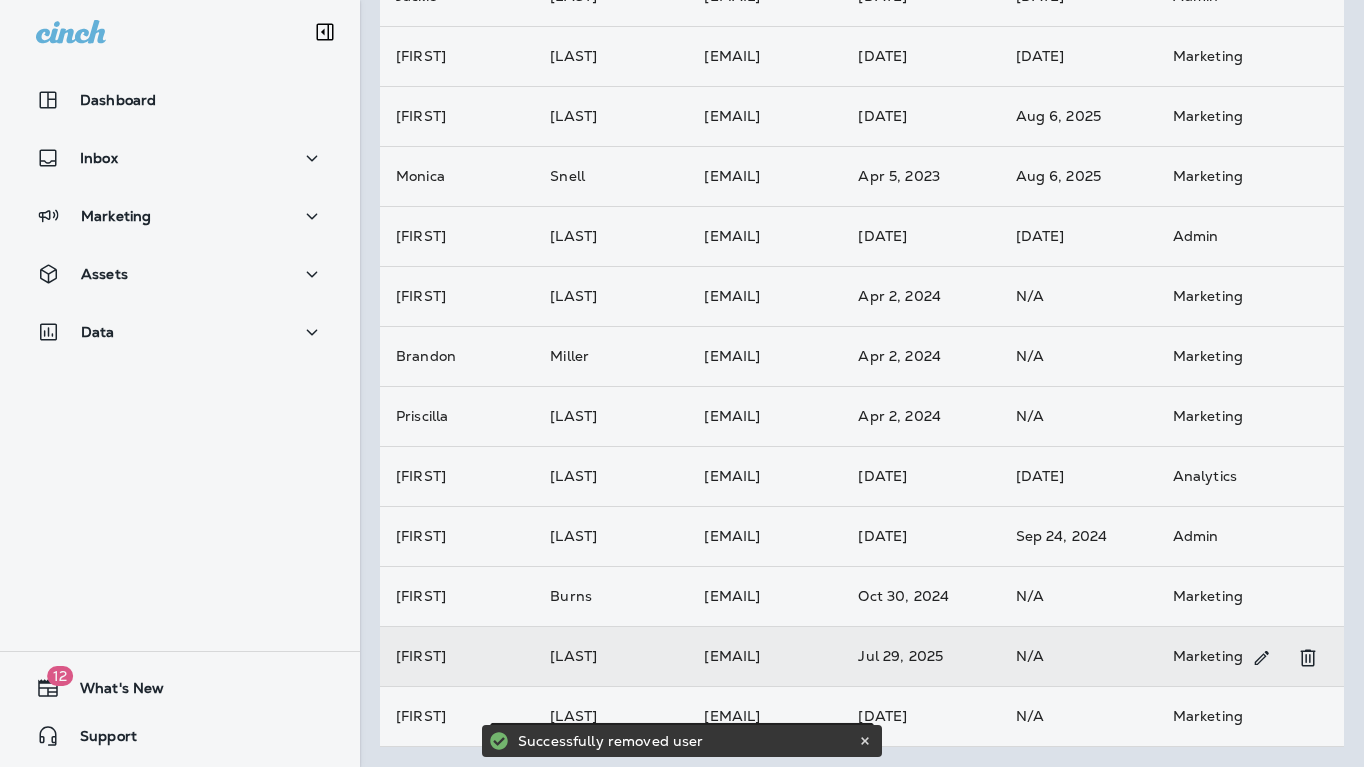 scroll, scrollTop: 183, scrollLeft: 0, axis: vertical 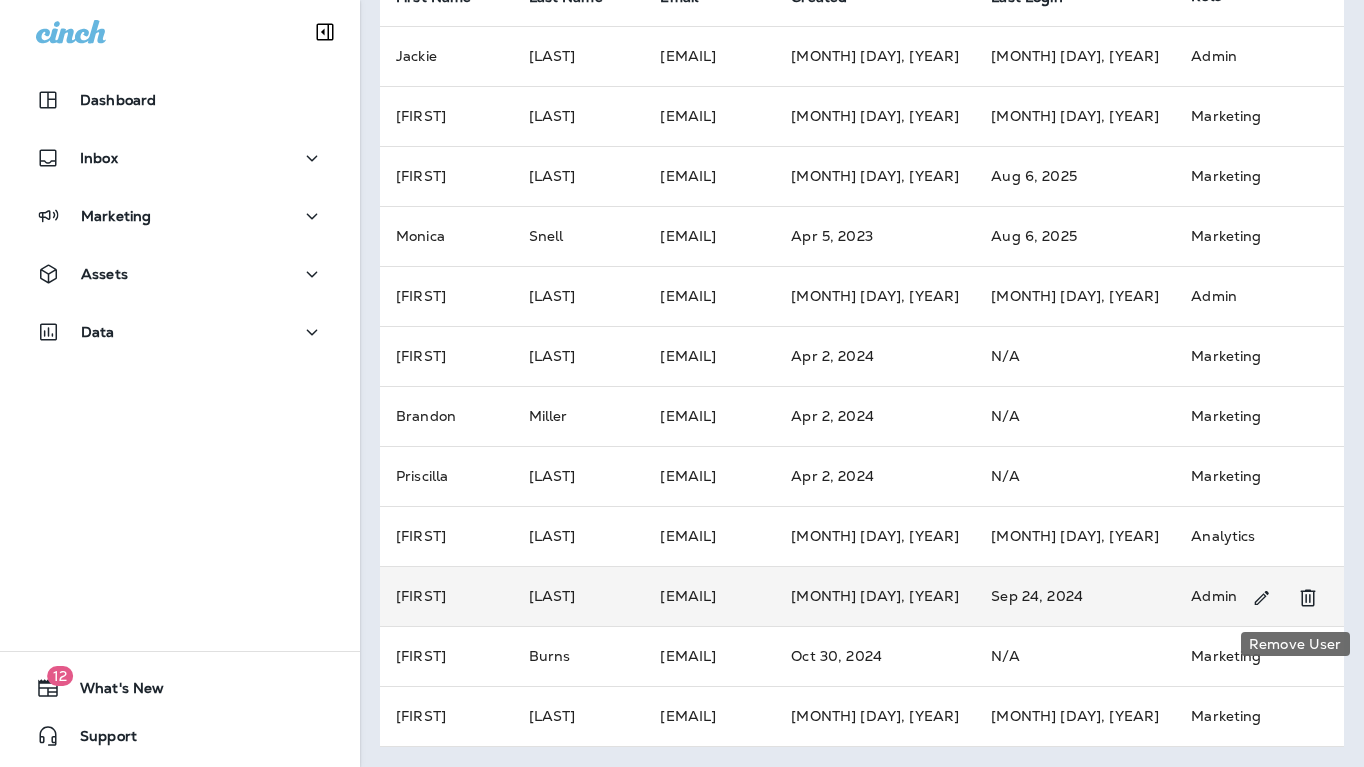 click 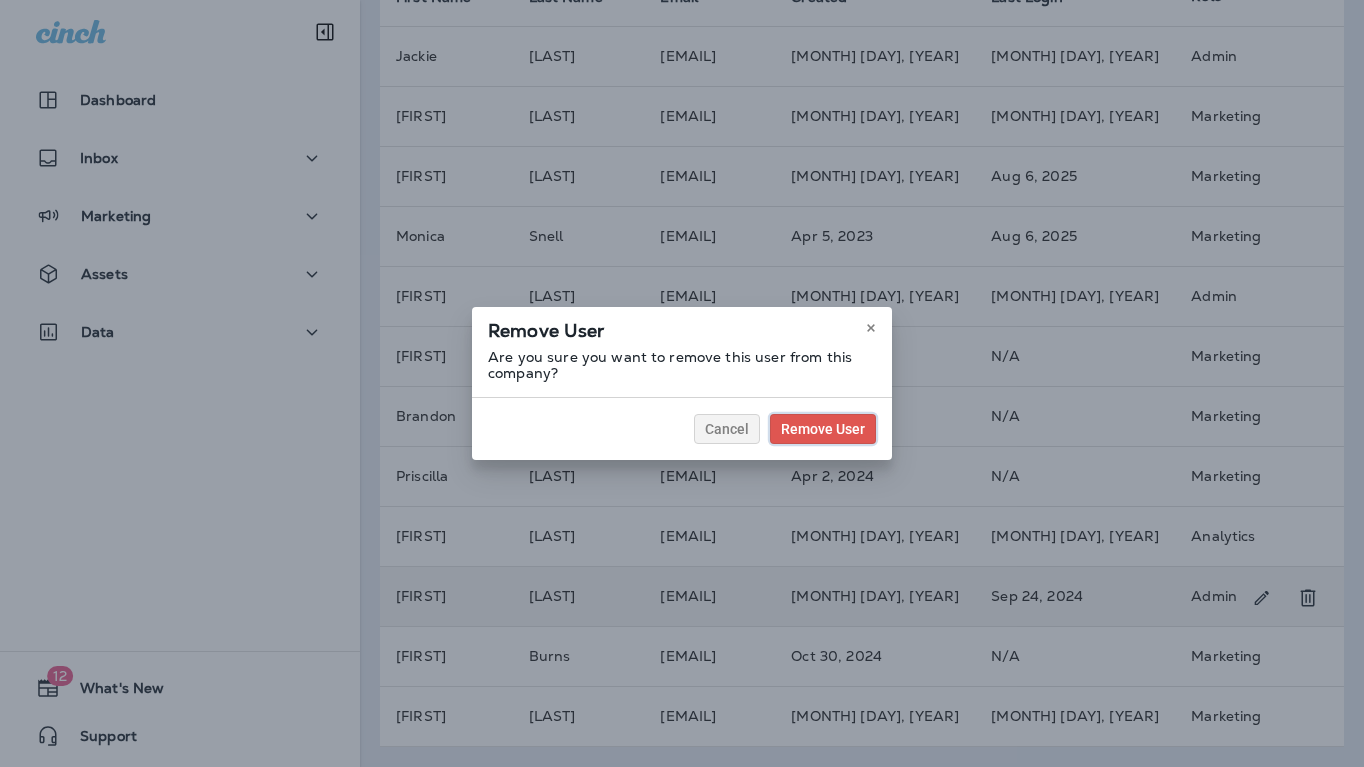click on "Remove User" at bounding box center [823, 429] 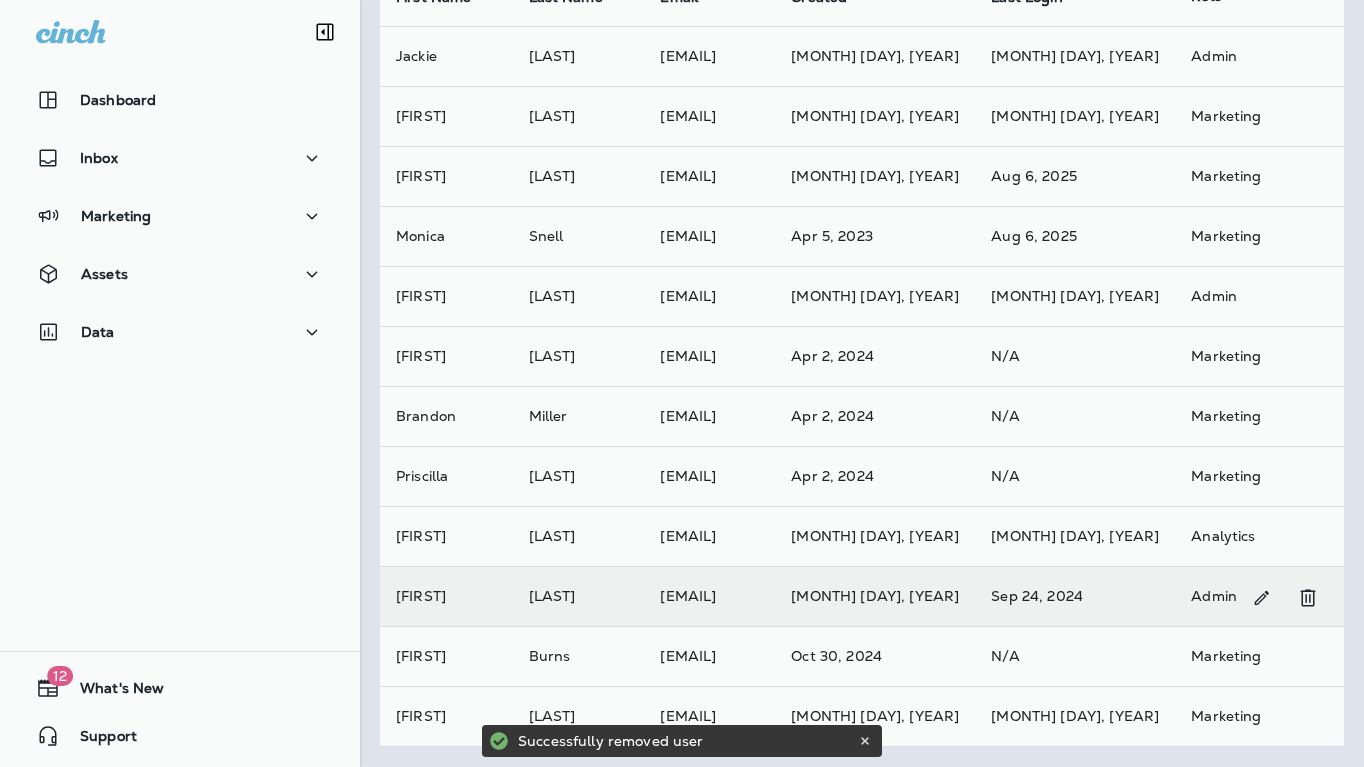 scroll, scrollTop: 123, scrollLeft: 0, axis: vertical 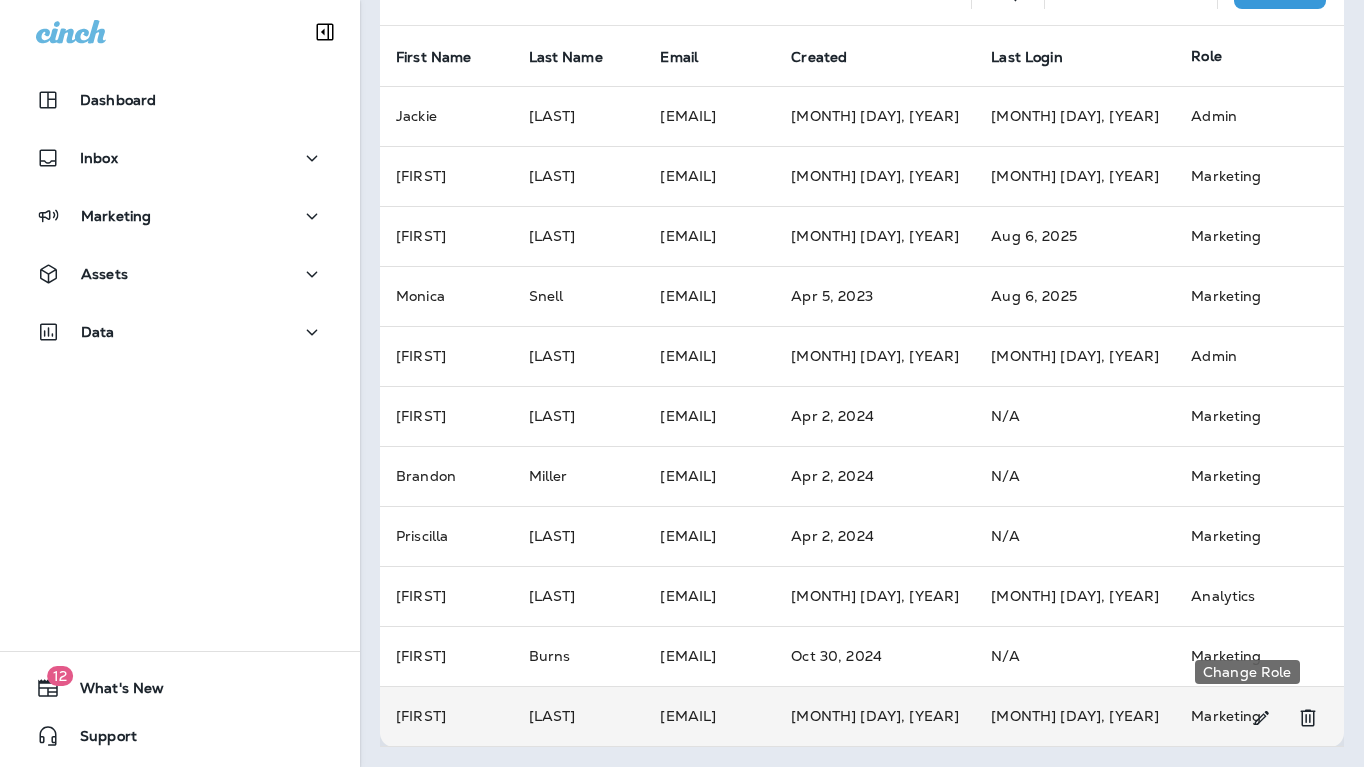 click 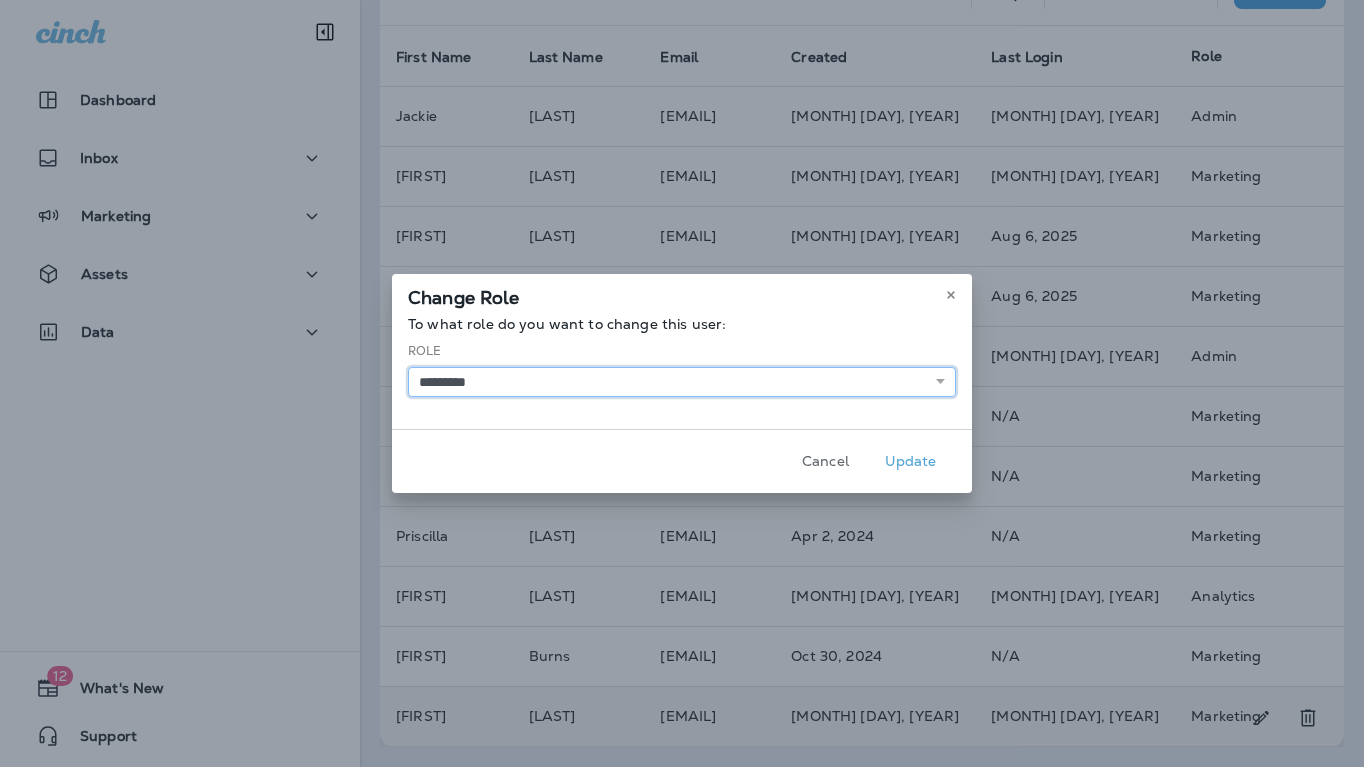 click on "********* ********* ***** *********" at bounding box center [682, 382] 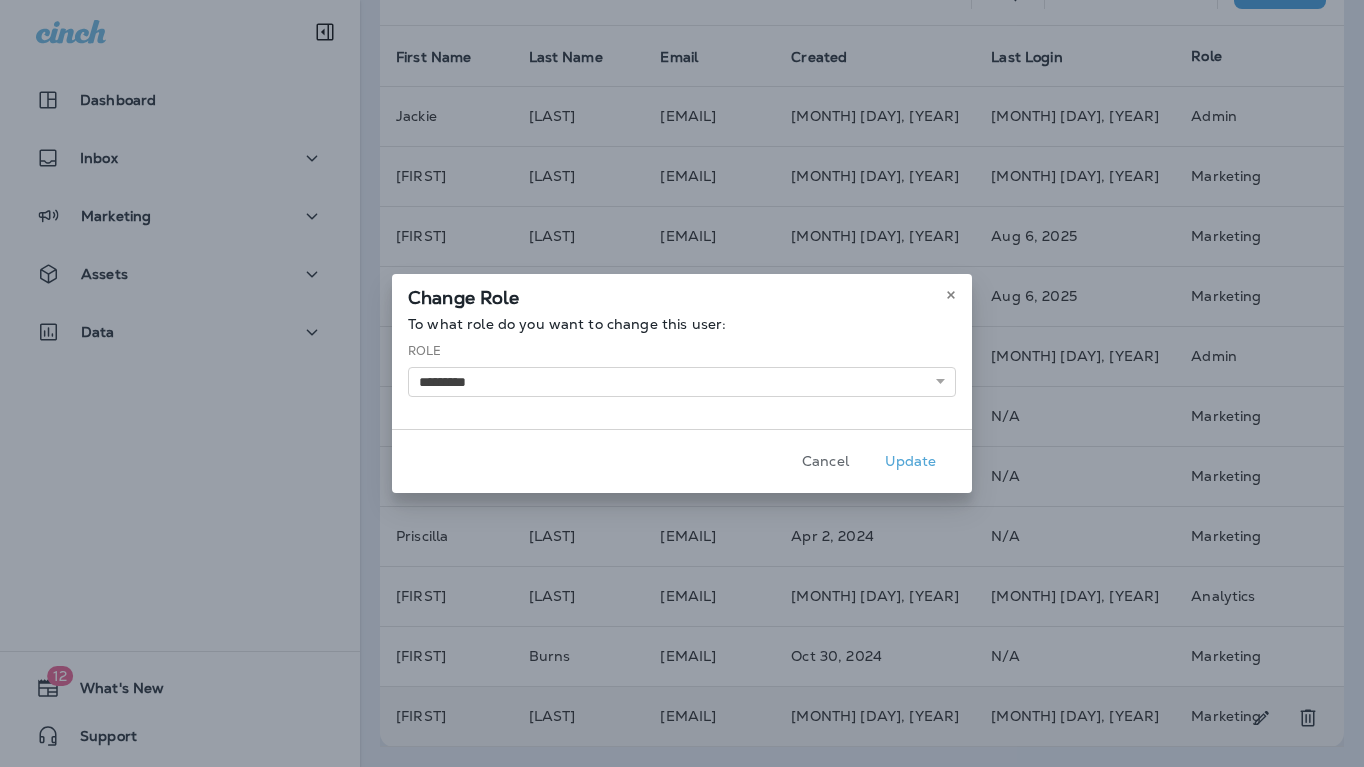 click on "Update" at bounding box center [910, 461] 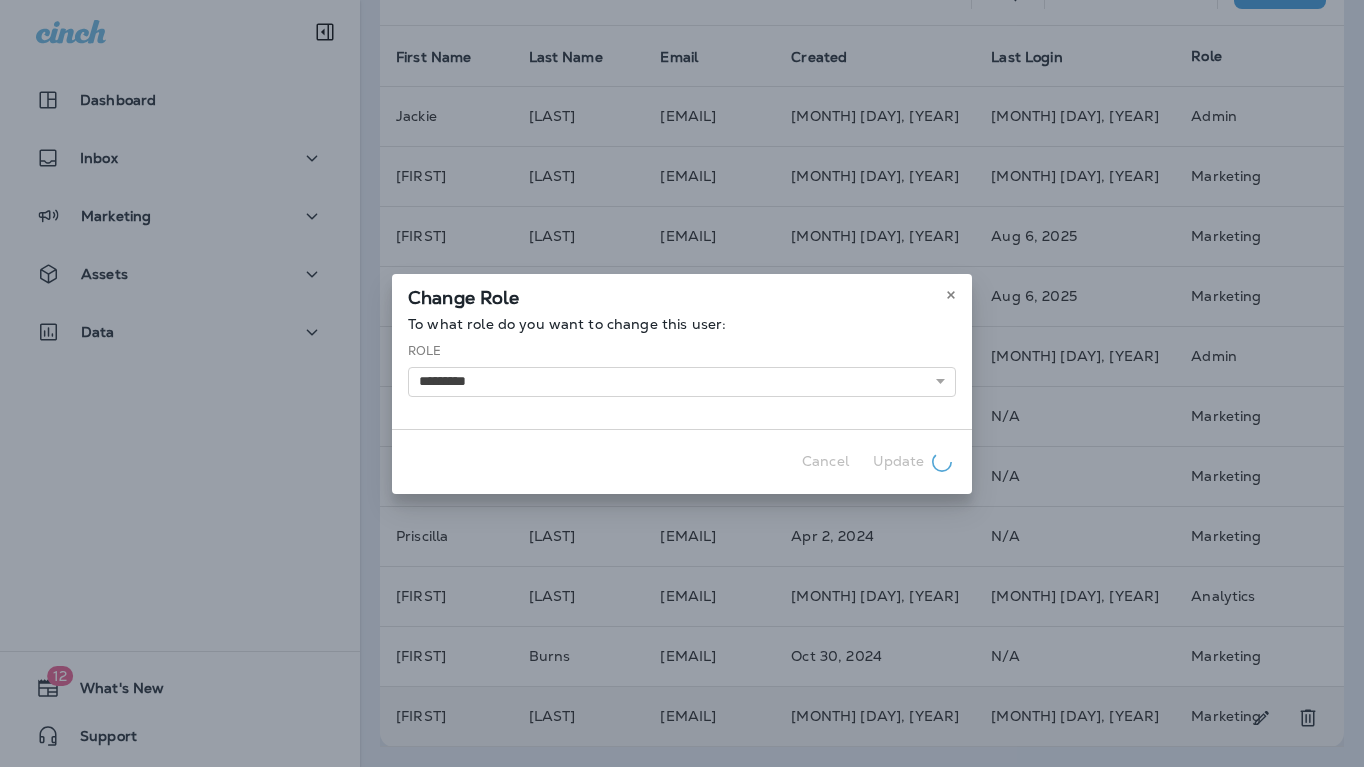 select 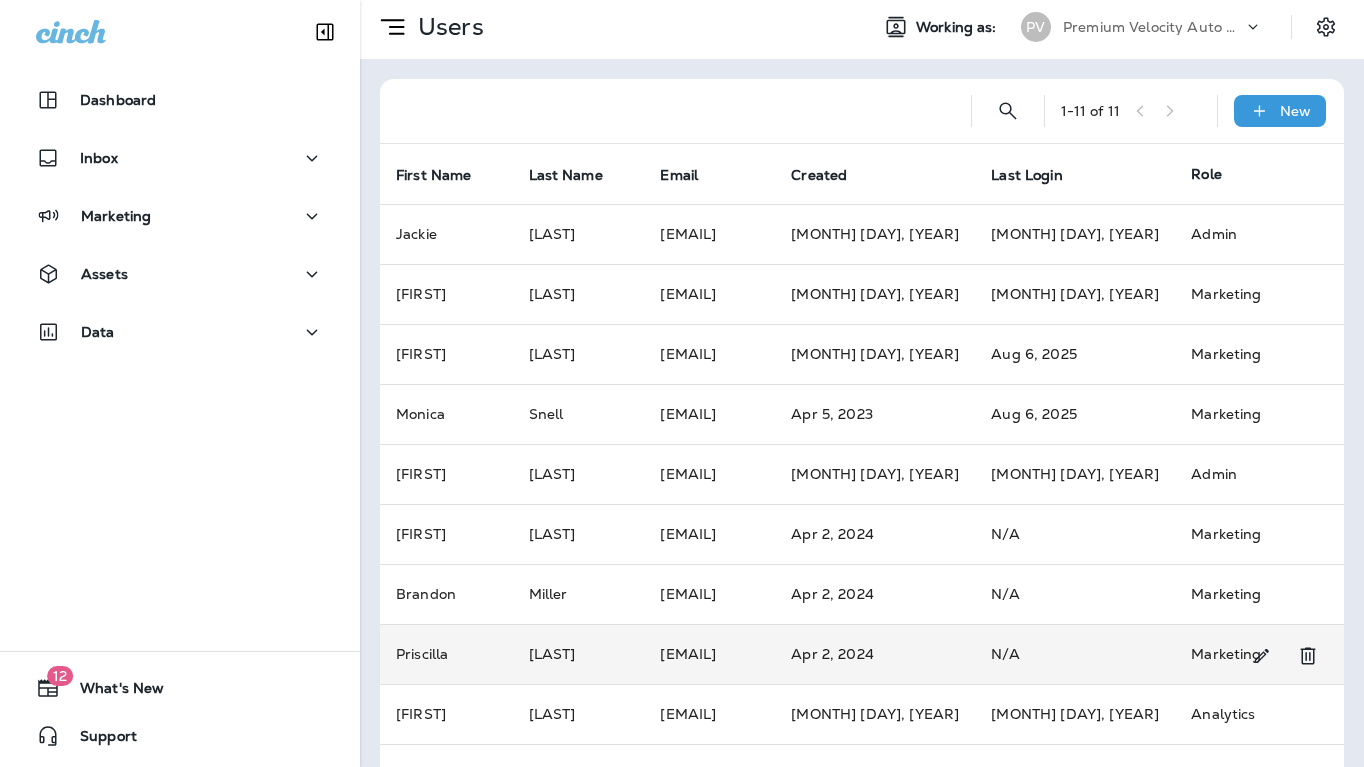 scroll, scrollTop: 0, scrollLeft: 0, axis: both 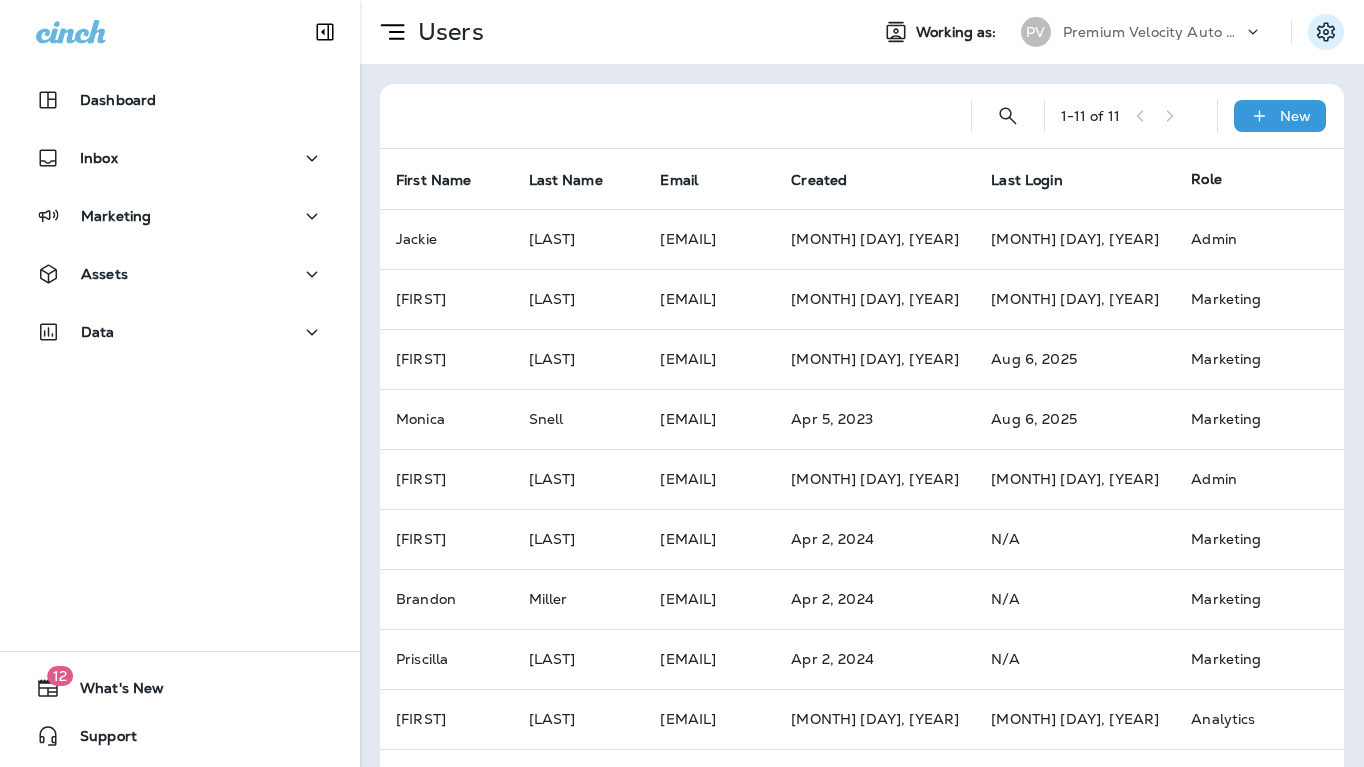 click 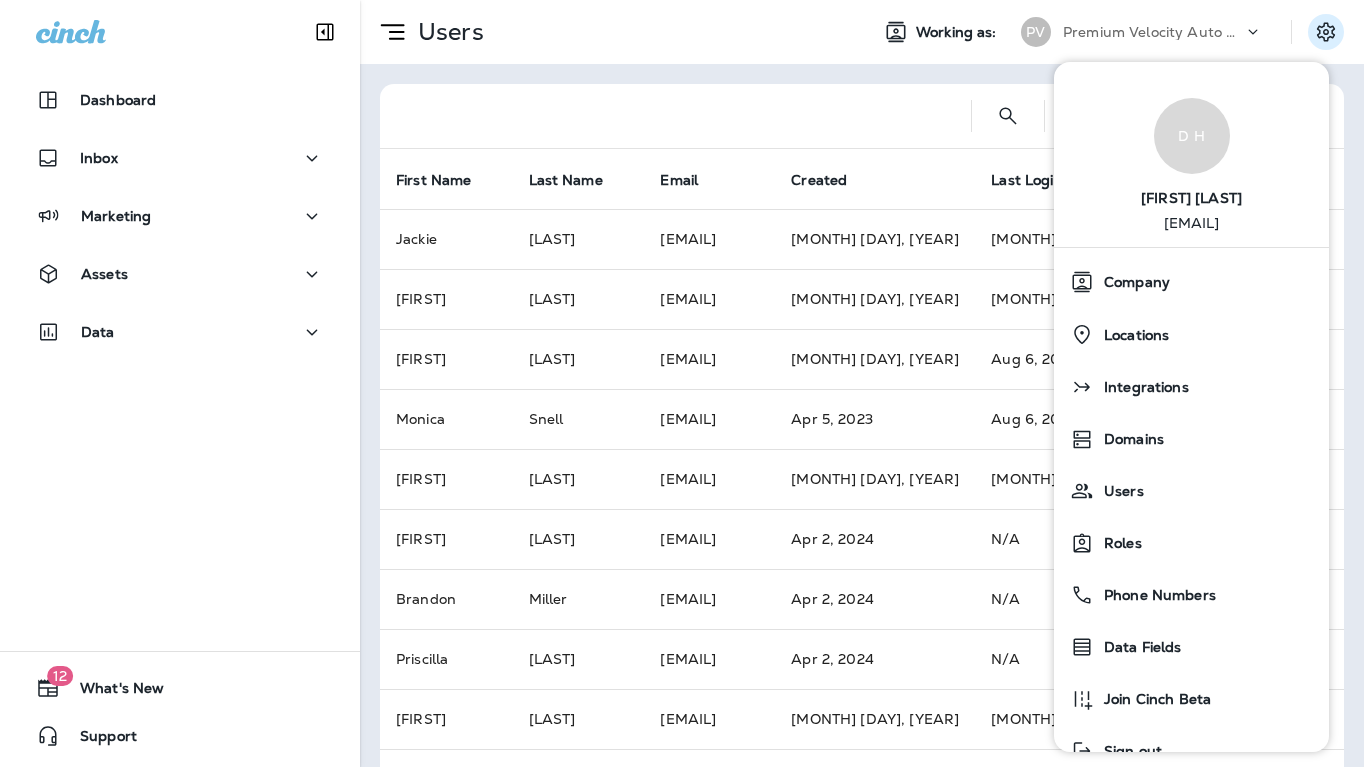 click at bounding box center (675, 116) 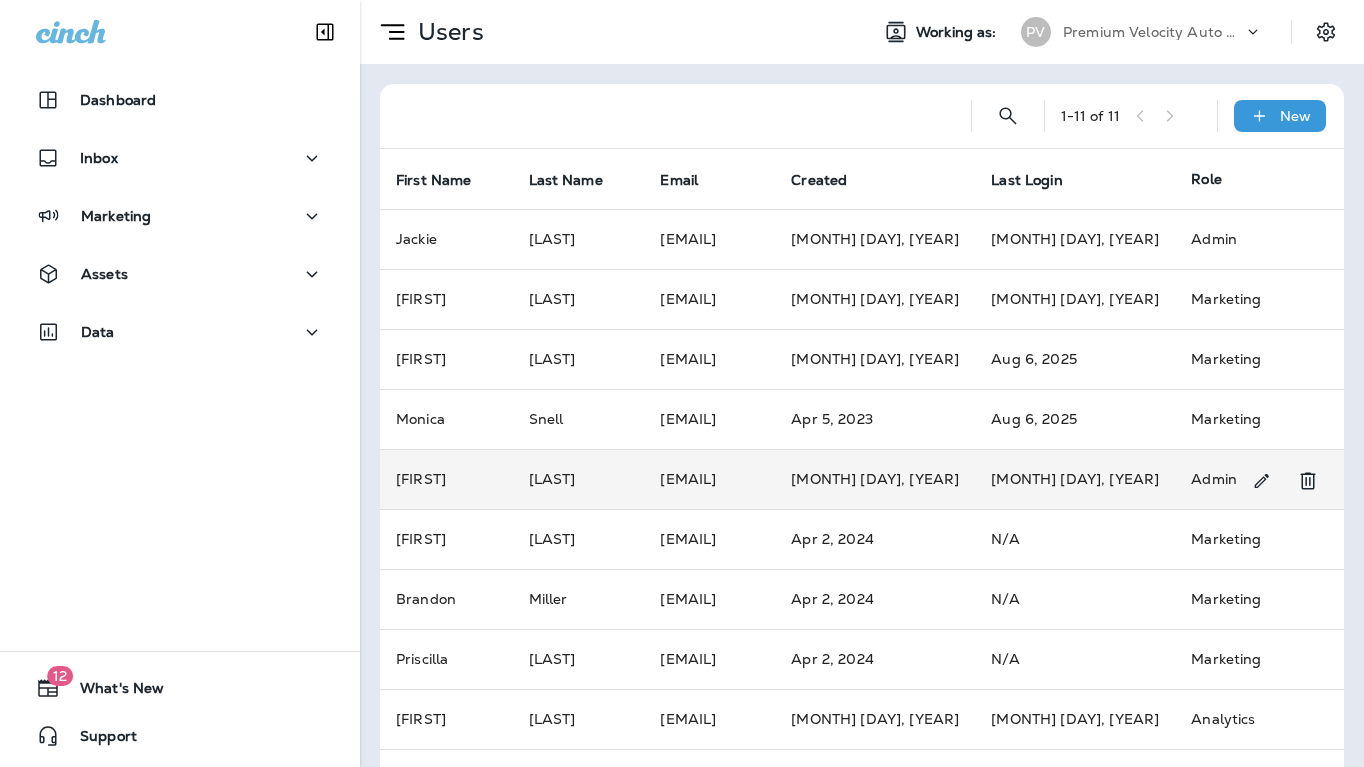 scroll, scrollTop: 123, scrollLeft: 0, axis: vertical 